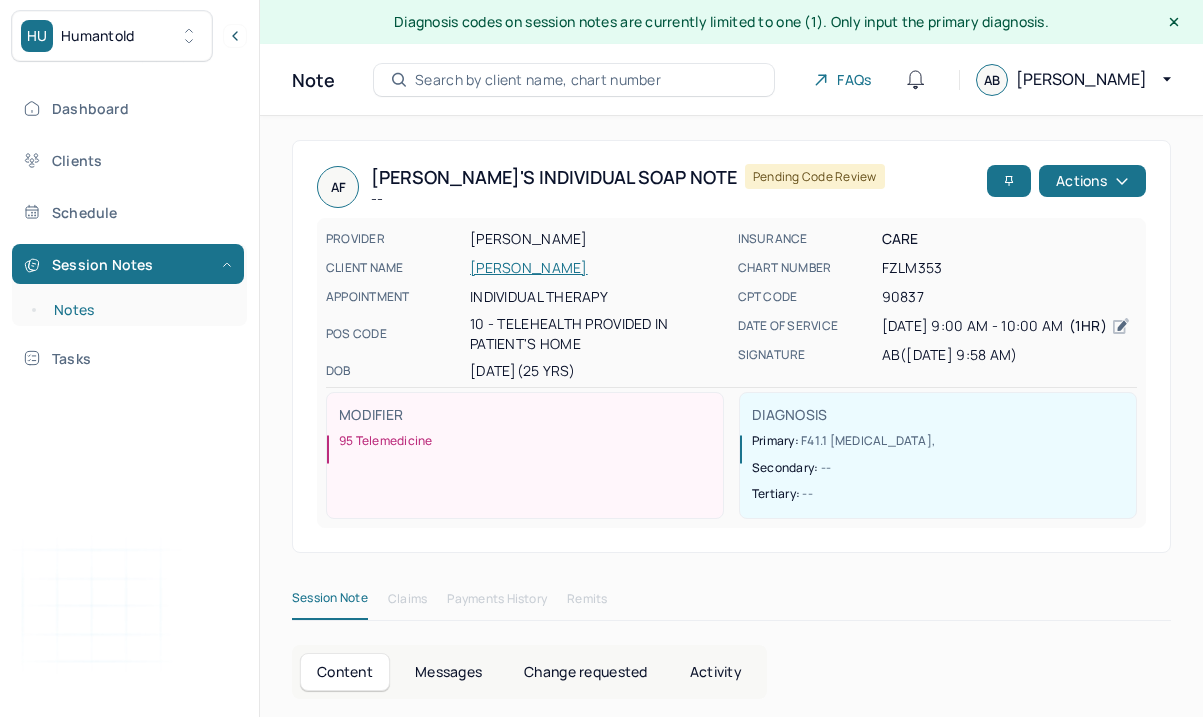 scroll, scrollTop: 36, scrollLeft: 0, axis: vertical 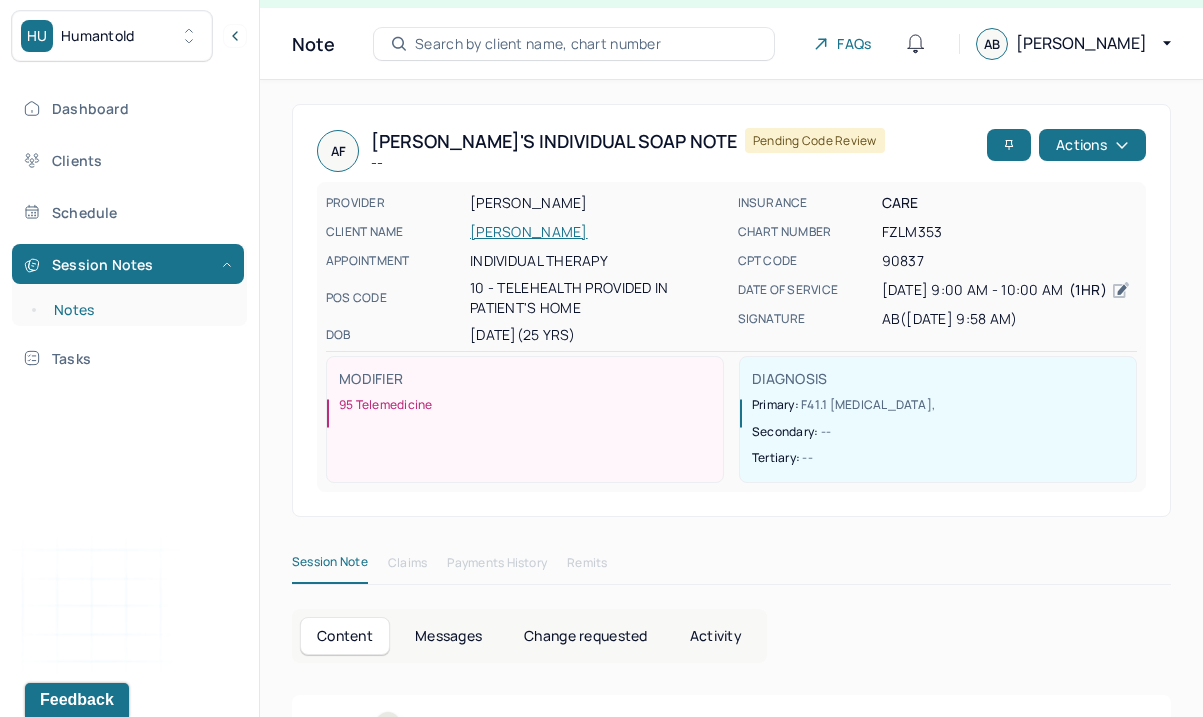 click on "Notes" at bounding box center [139, 310] 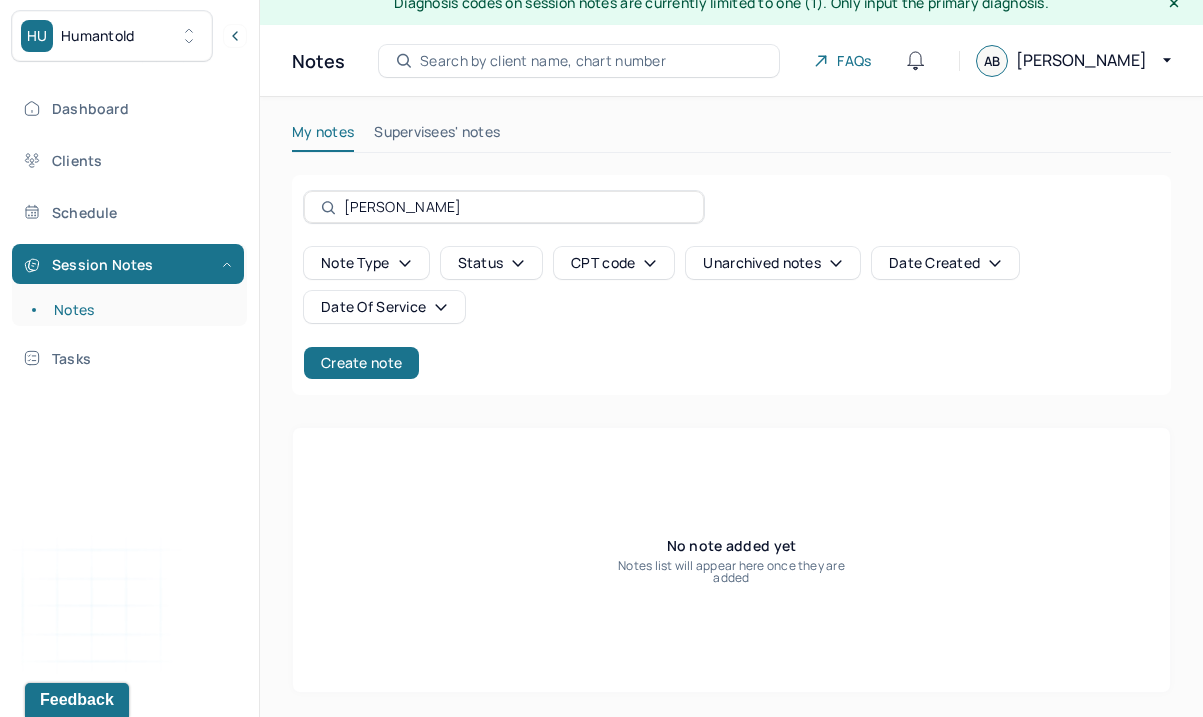 scroll, scrollTop: 19, scrollLeft: 0, axis: vertical 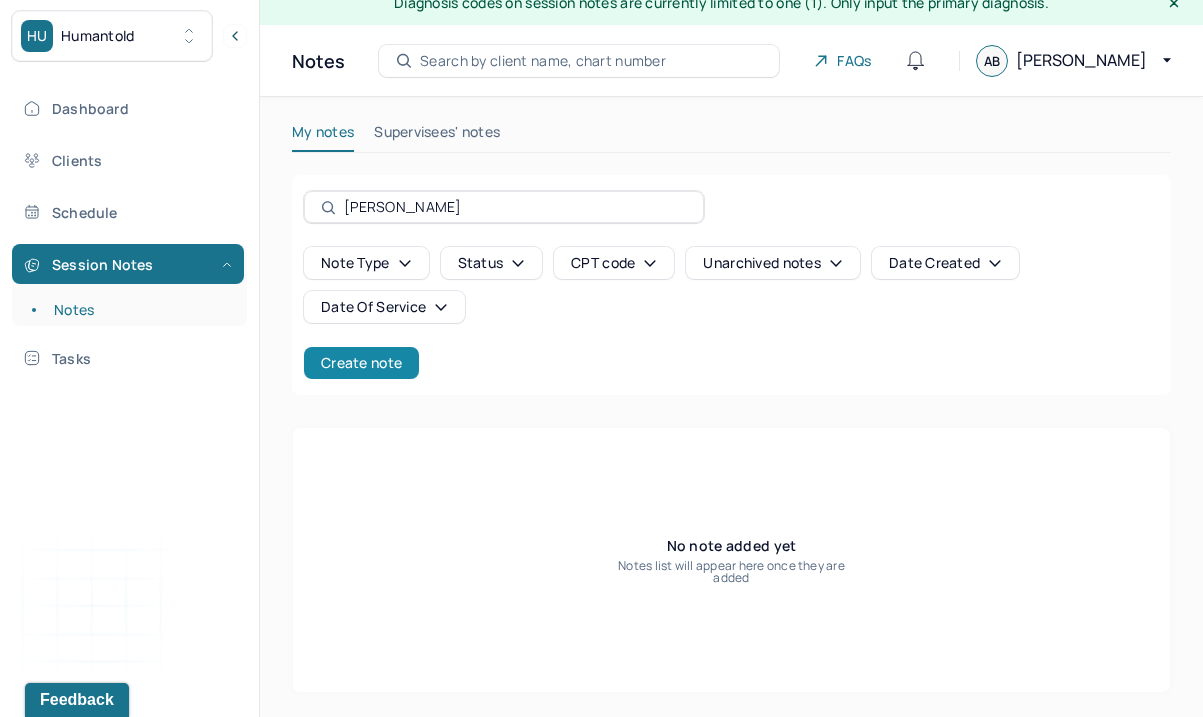 click on "Create note" at bounding box center [361, 363] 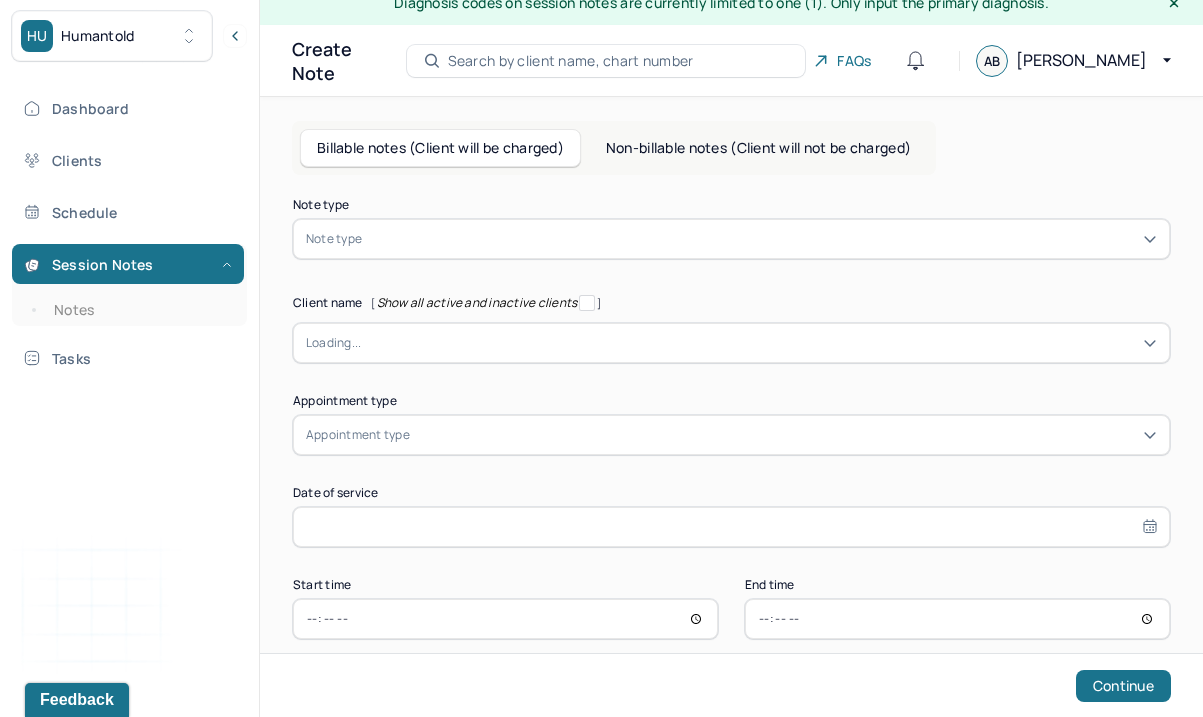 scroll, scrollTop: 0, scrollLeft: 0, axis: both 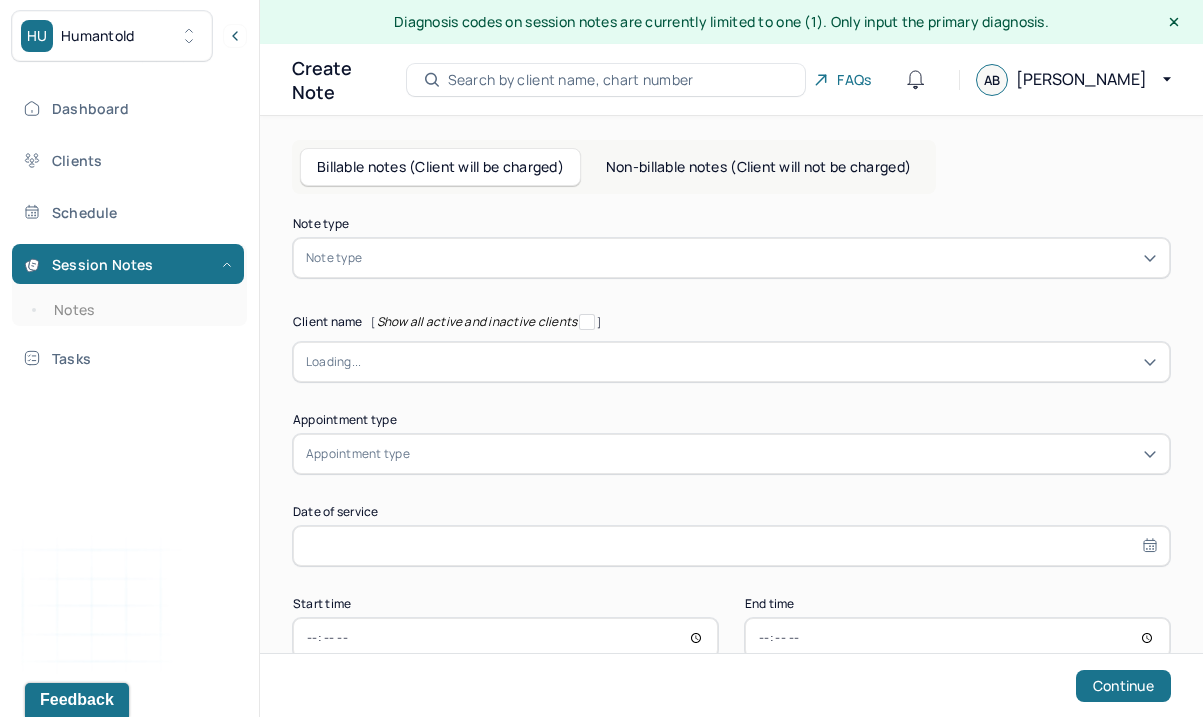 click at bounding box center [761, 258] 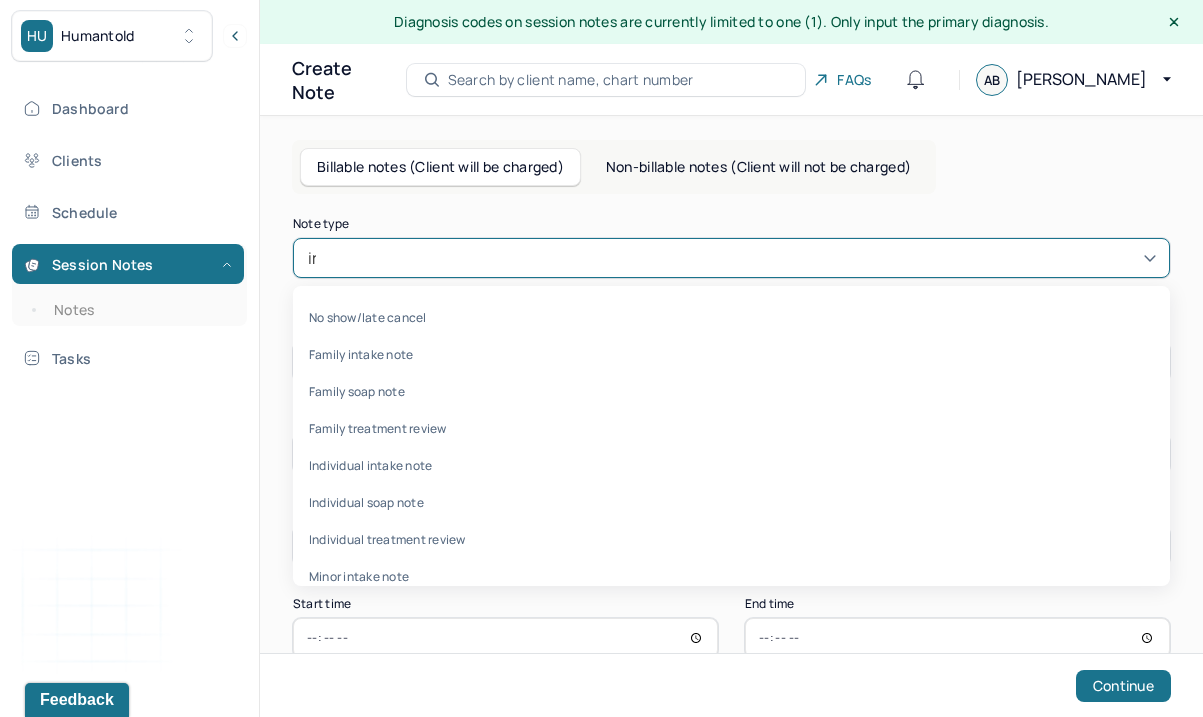type on "indi" 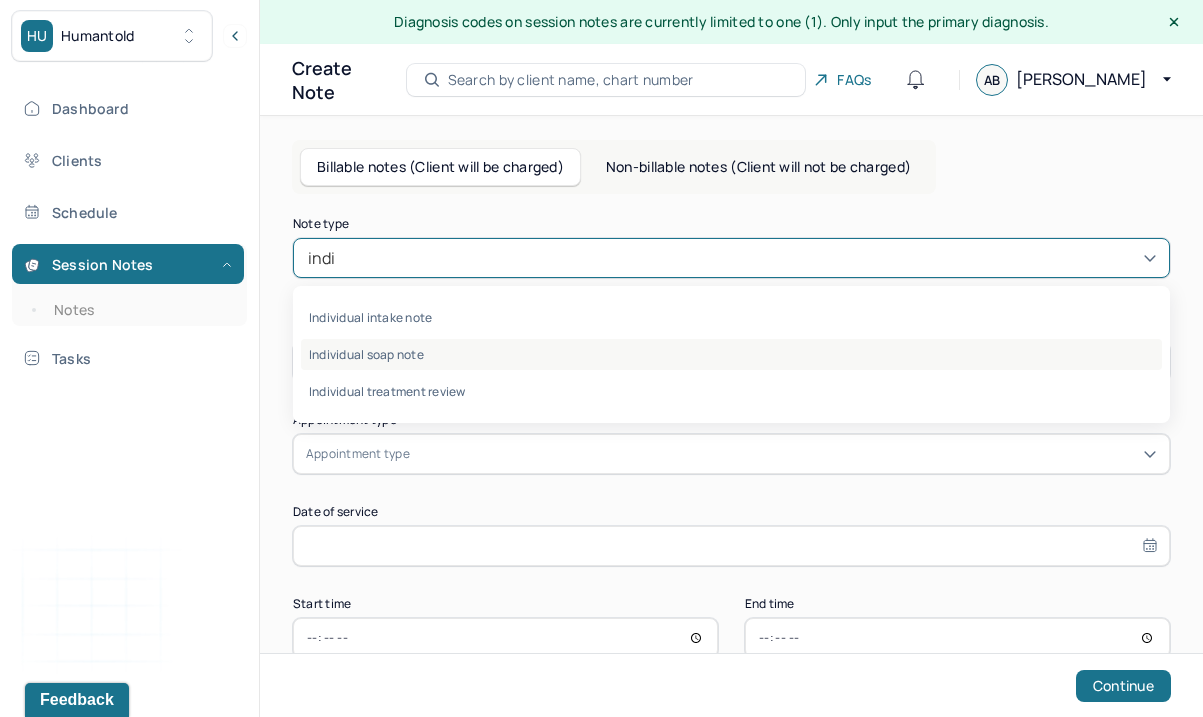 click on "Individual soap note" at bounding box center [731, 354] 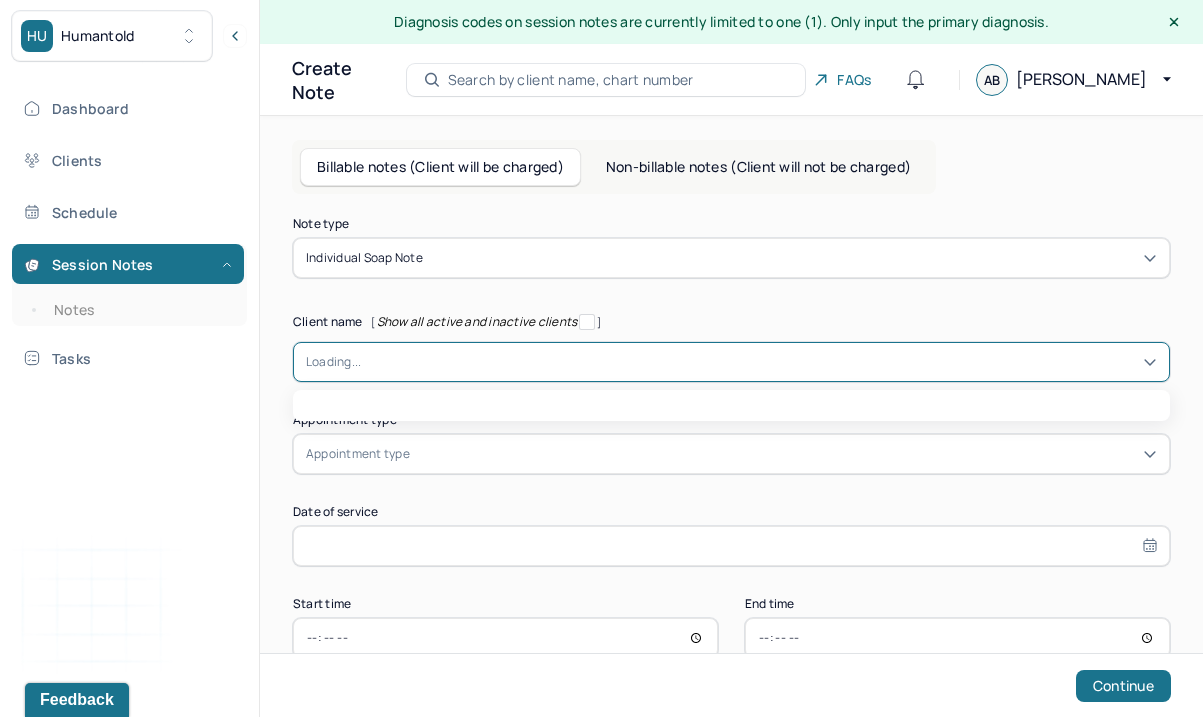 click at bounding box center [759, 362] 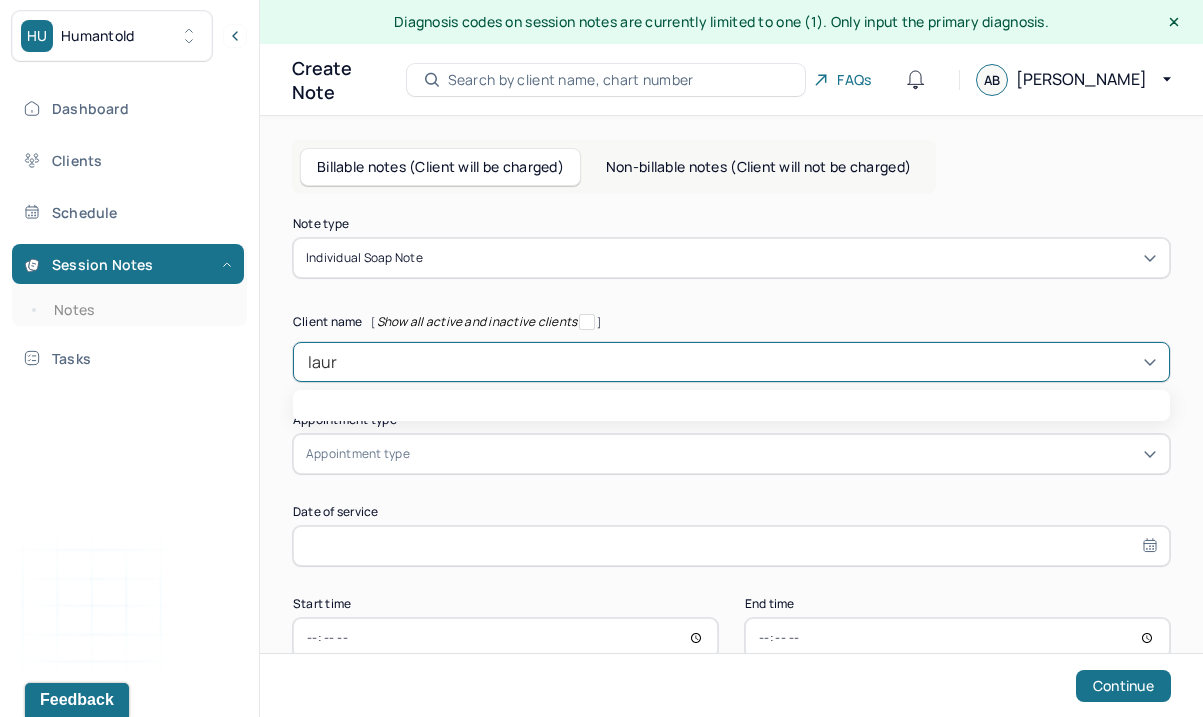 type on "laure" 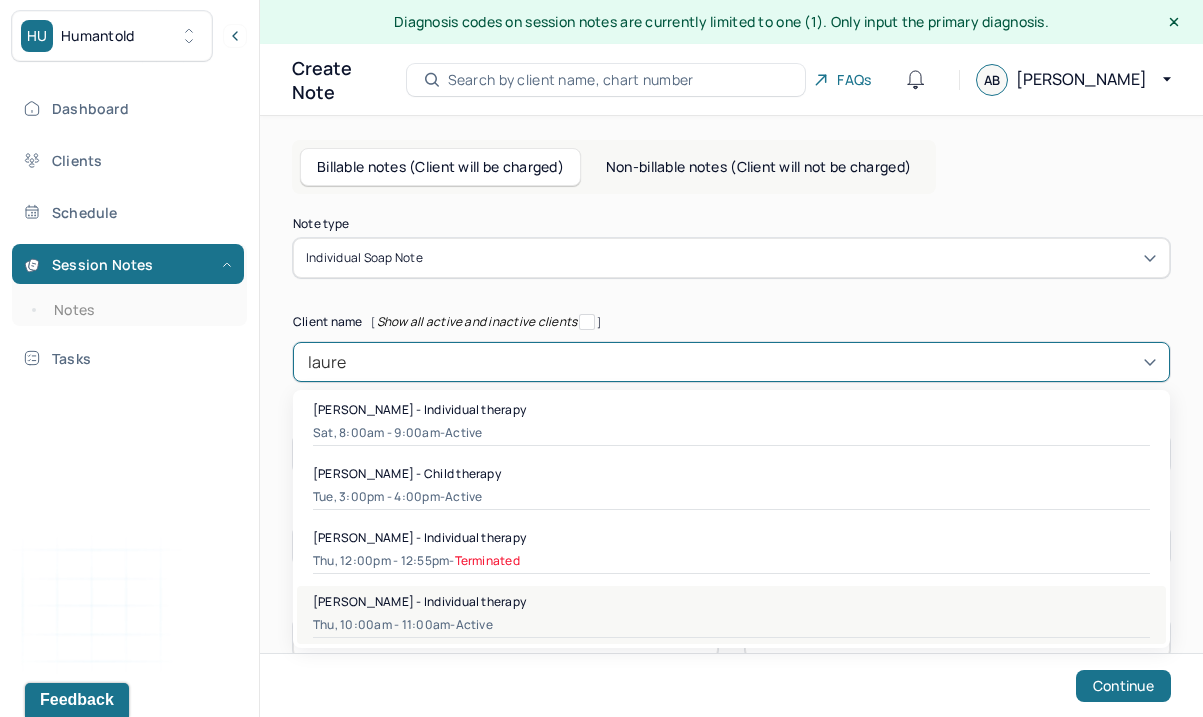 click on "[PERSON_NAME] - Individual therapy" at bounding box center [419, 601] 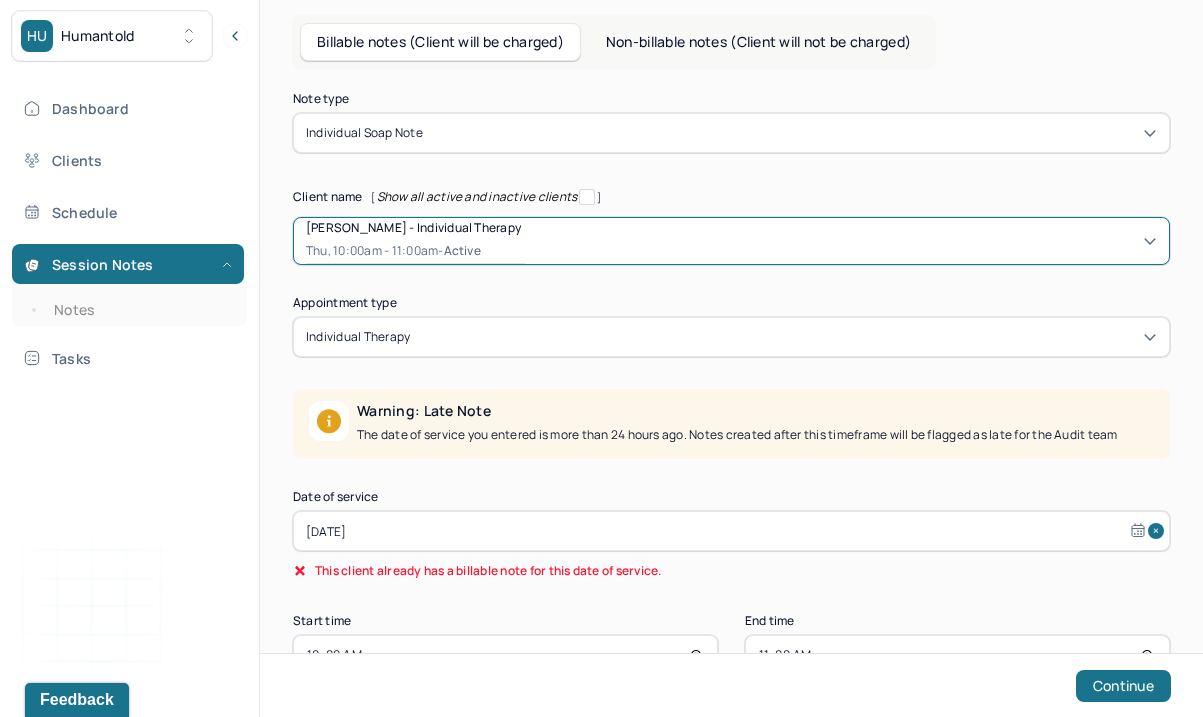 scroll, scrollTop: 143, scrollLeft: 0, axis: vertical 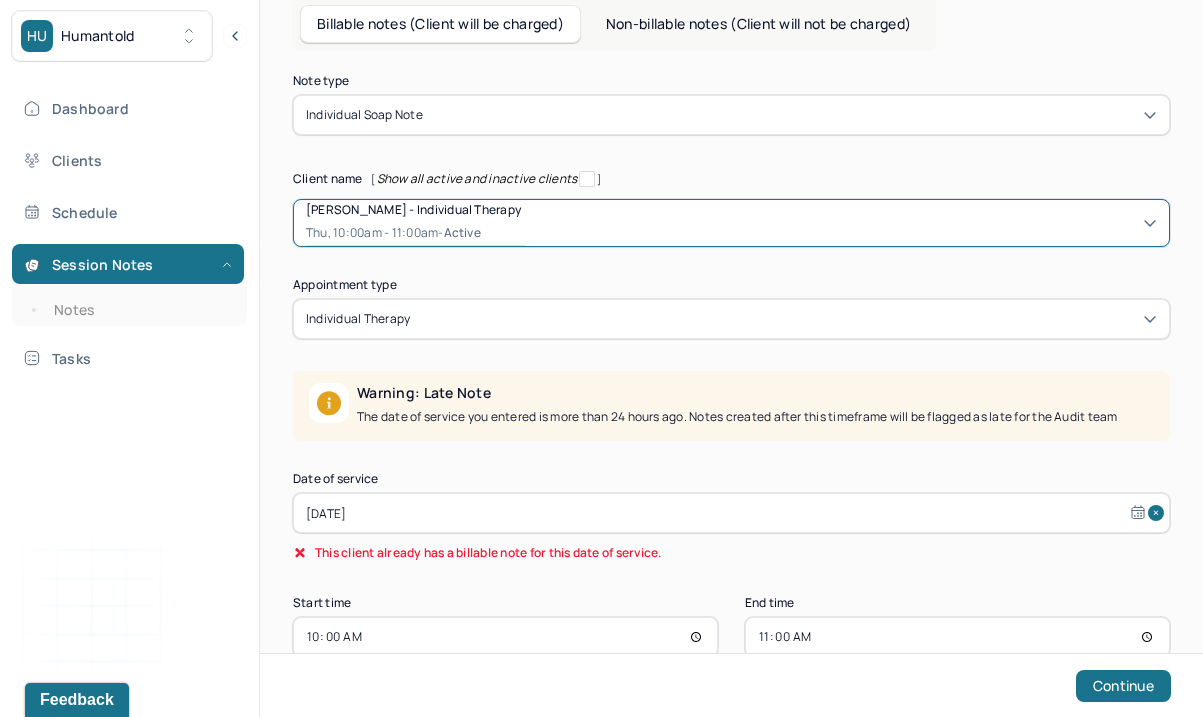 click on "[DATE]" at bounding box center [731, 513] 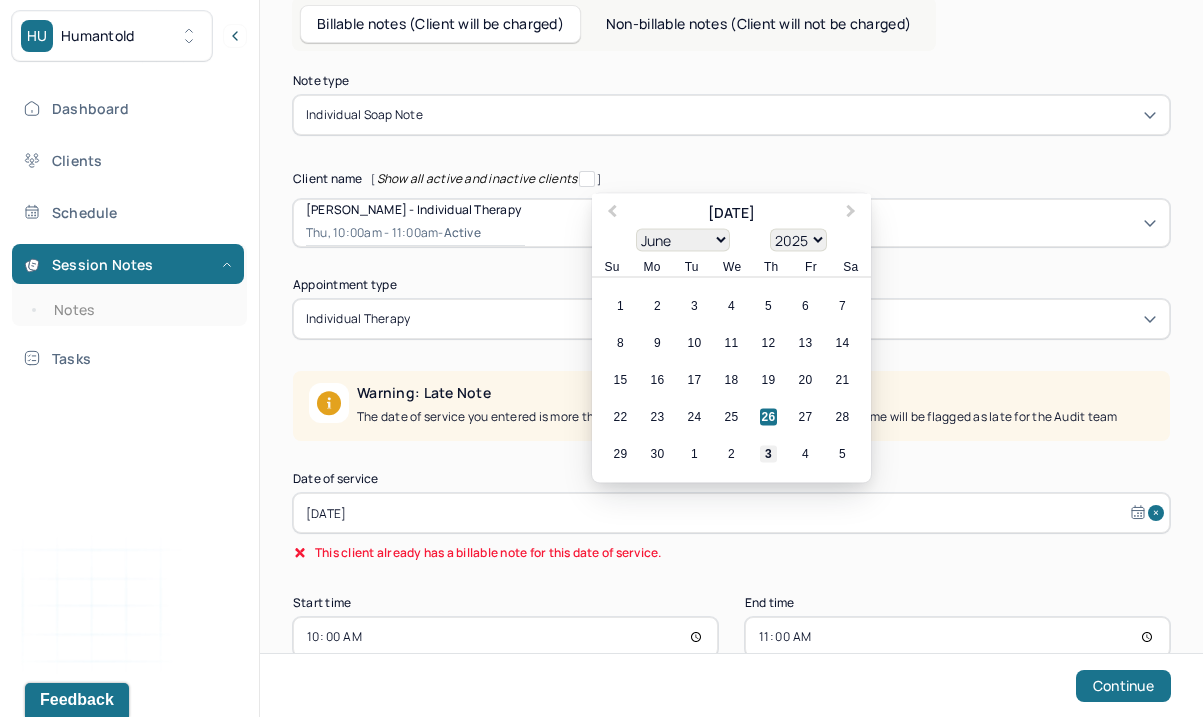 click on "3" at bounding box center (768, 454) 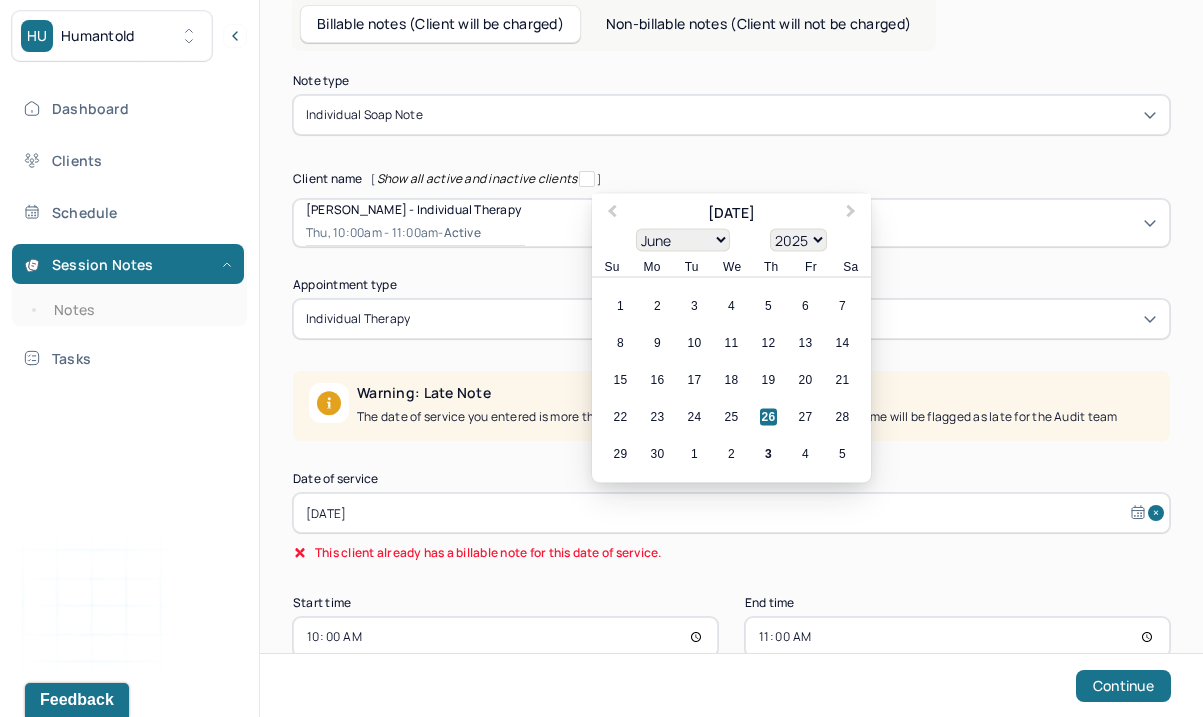 type on "[DATE]" 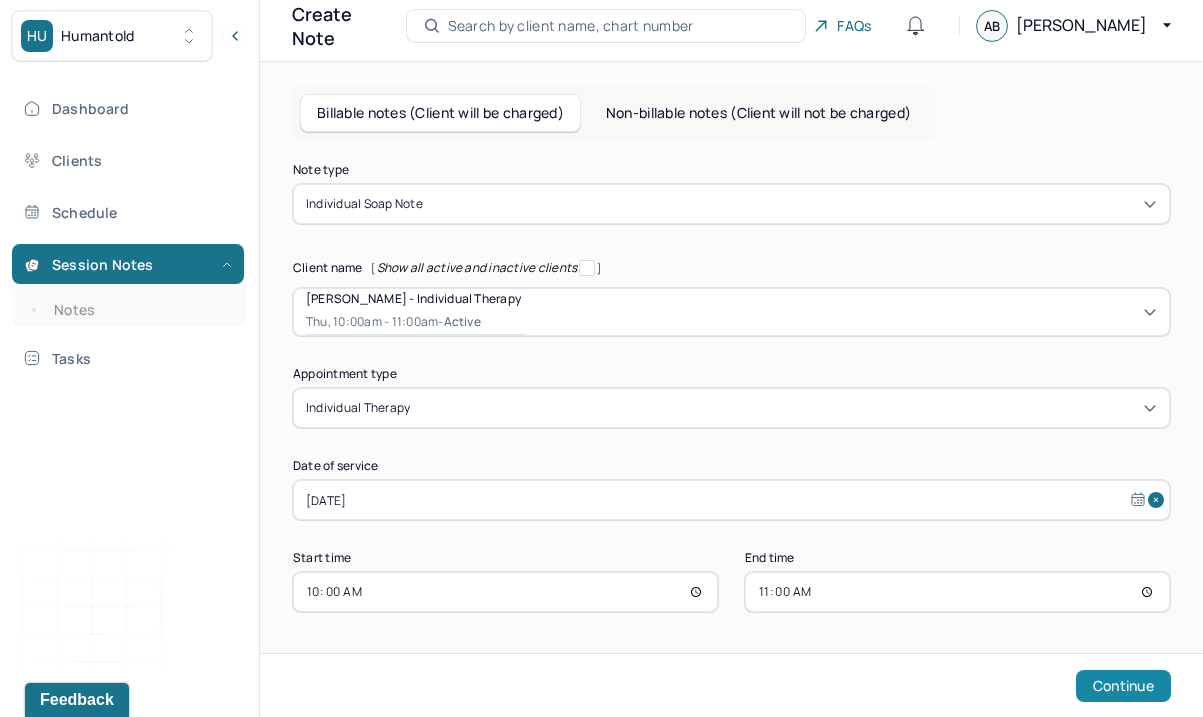 click on "Continue" at bounding box center (1123, 686) 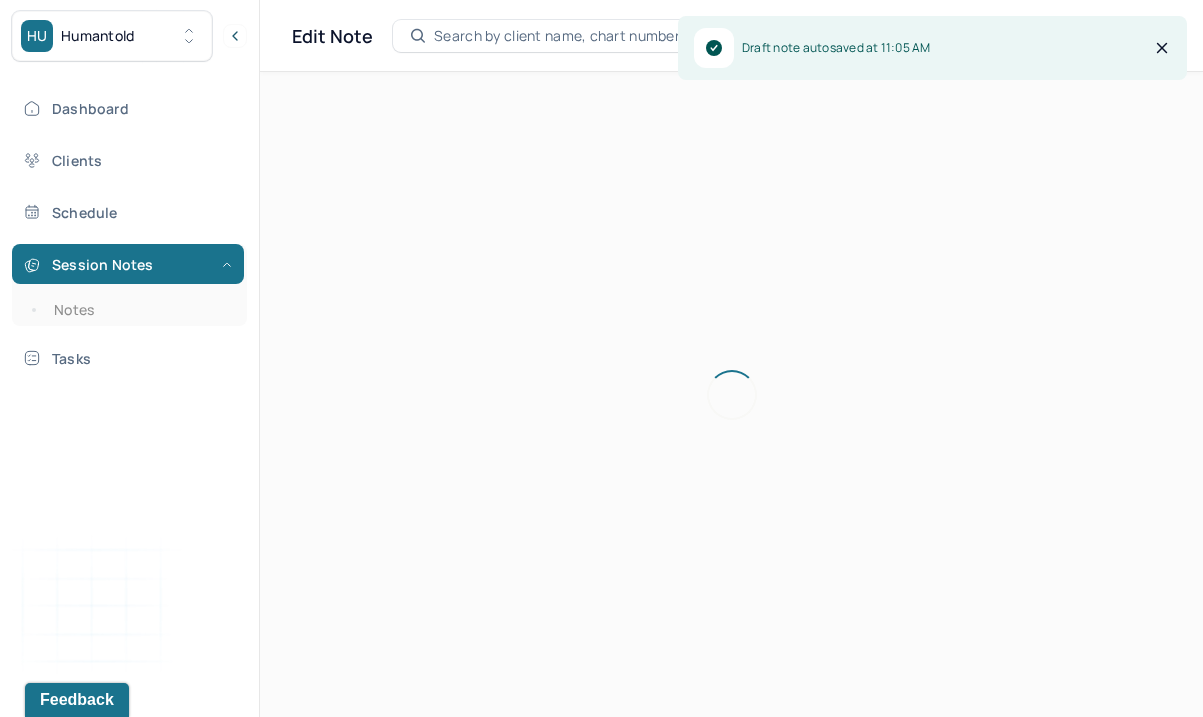 scroll, scrollTop: 36, scrollLeft: 0, axis: vertical 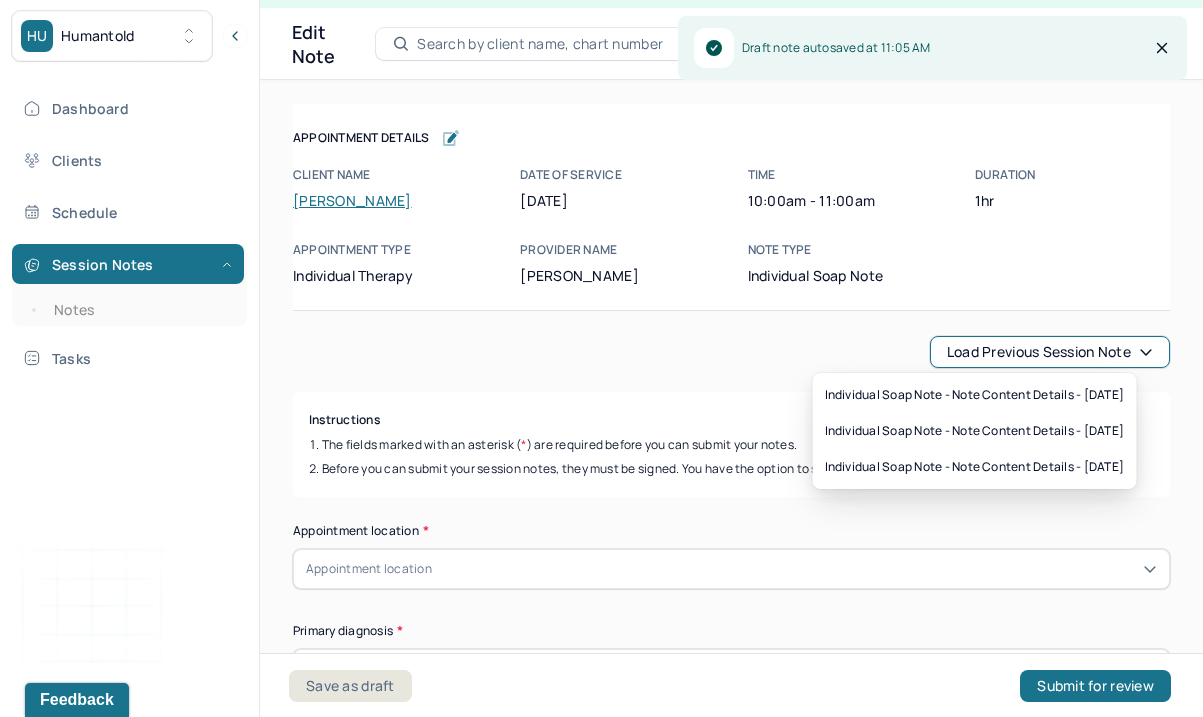 click on "Load previous session note" at bounding box center [1050, 352] 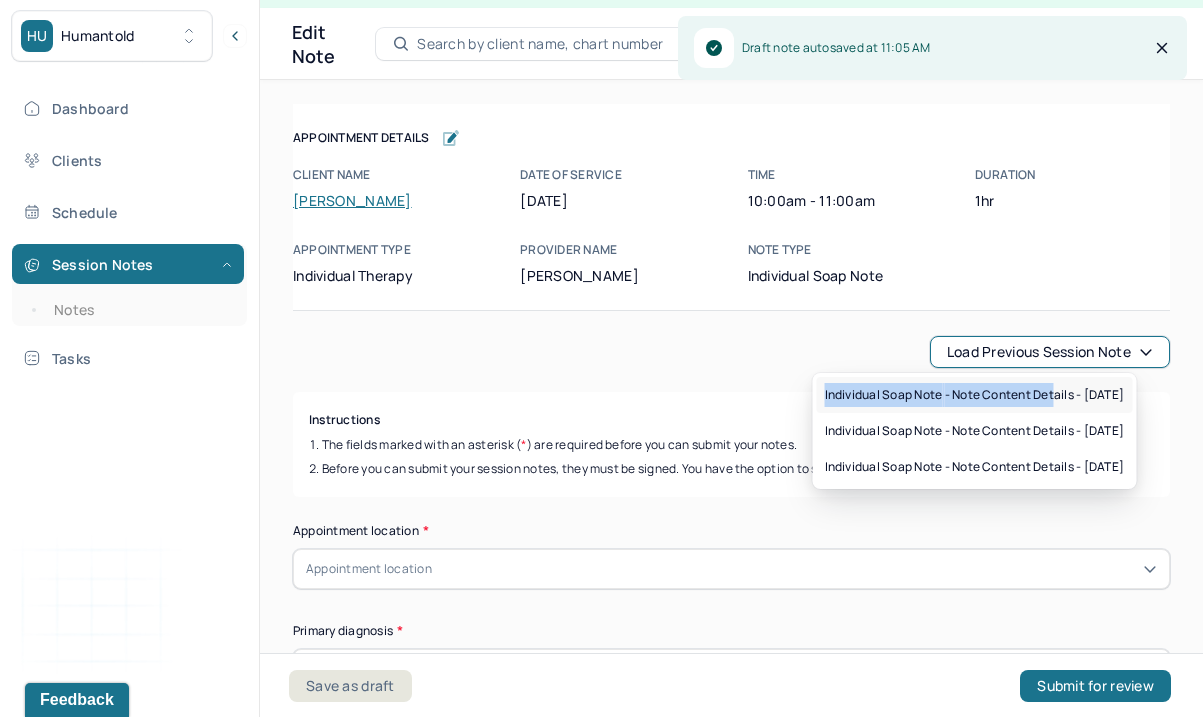click on "Individual soap note   - Note content Details -   [DATE]" at bounding box center (975, 395) 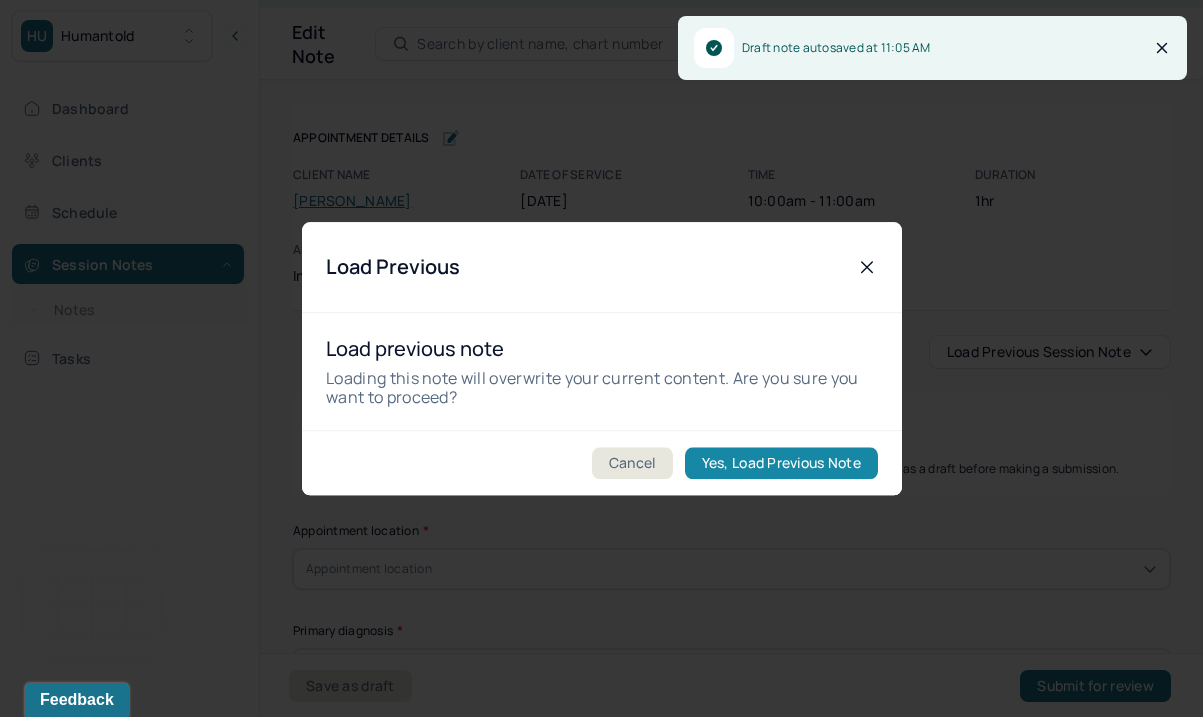 click on "Yes, Load Previous Note" at bounding box center [780, 463] 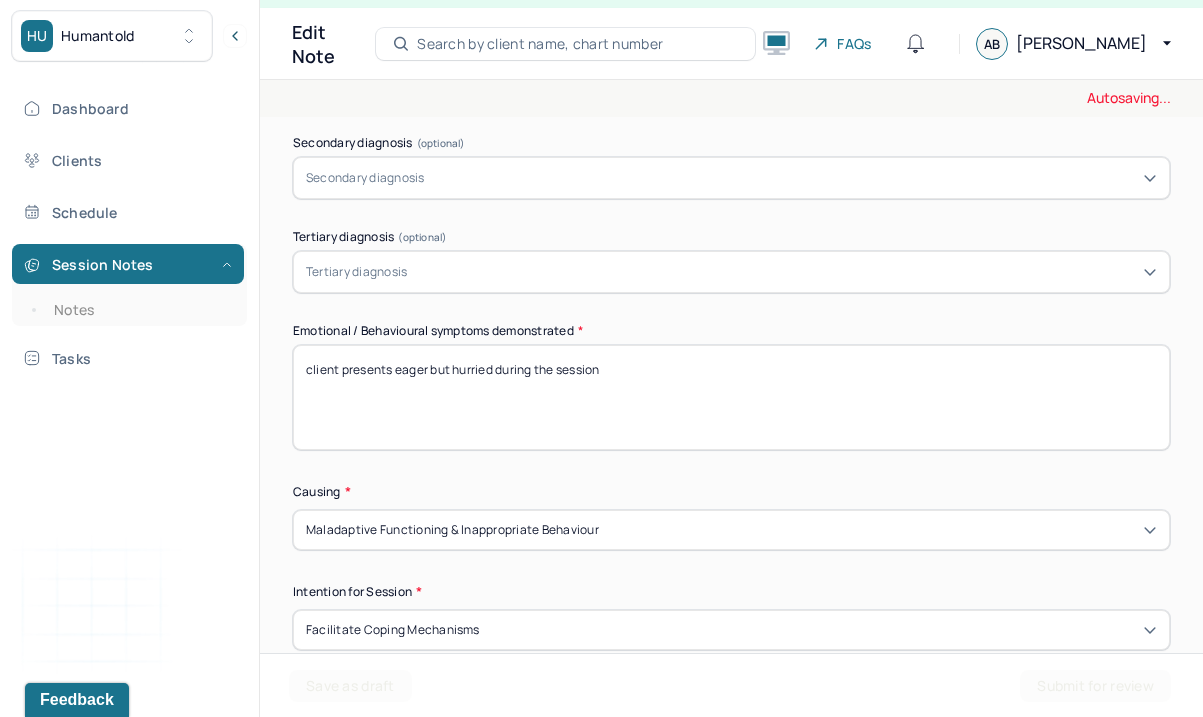 scroll, scrollTop: 857, scrollLeft: 0, axis: vertical 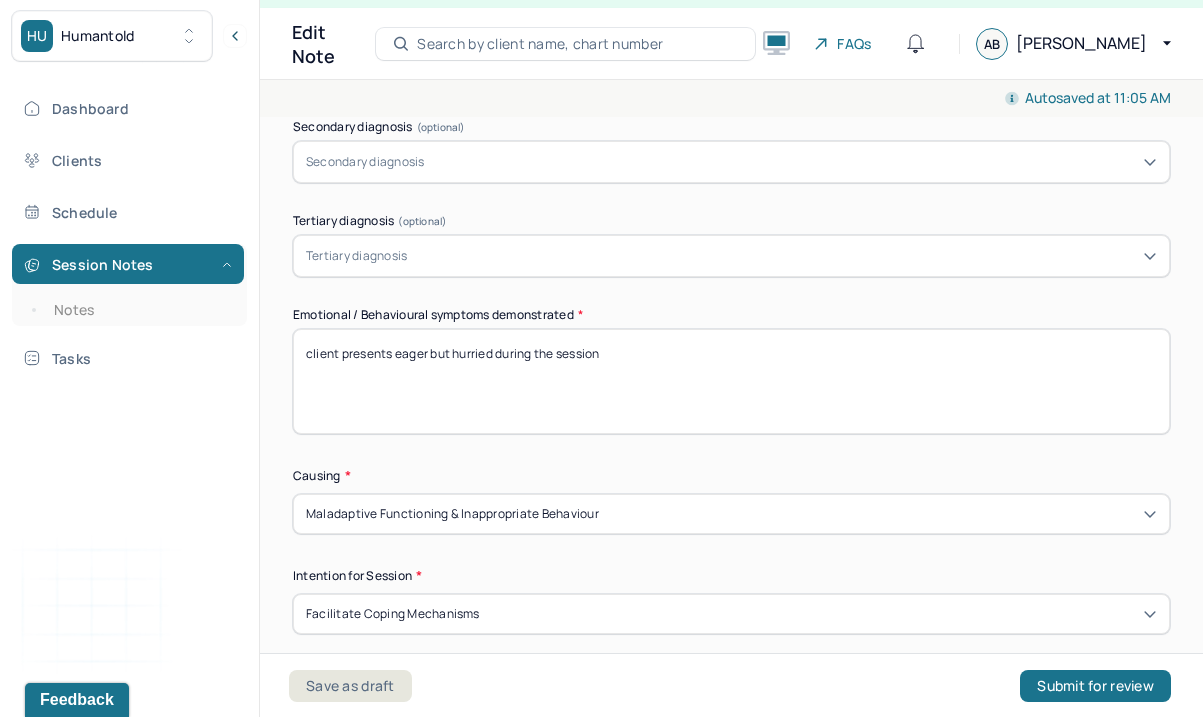 drag, startPoint x: 653, startPoint y: 353, endPoint x: 395, endPoint y: 350, distance: 258.01746 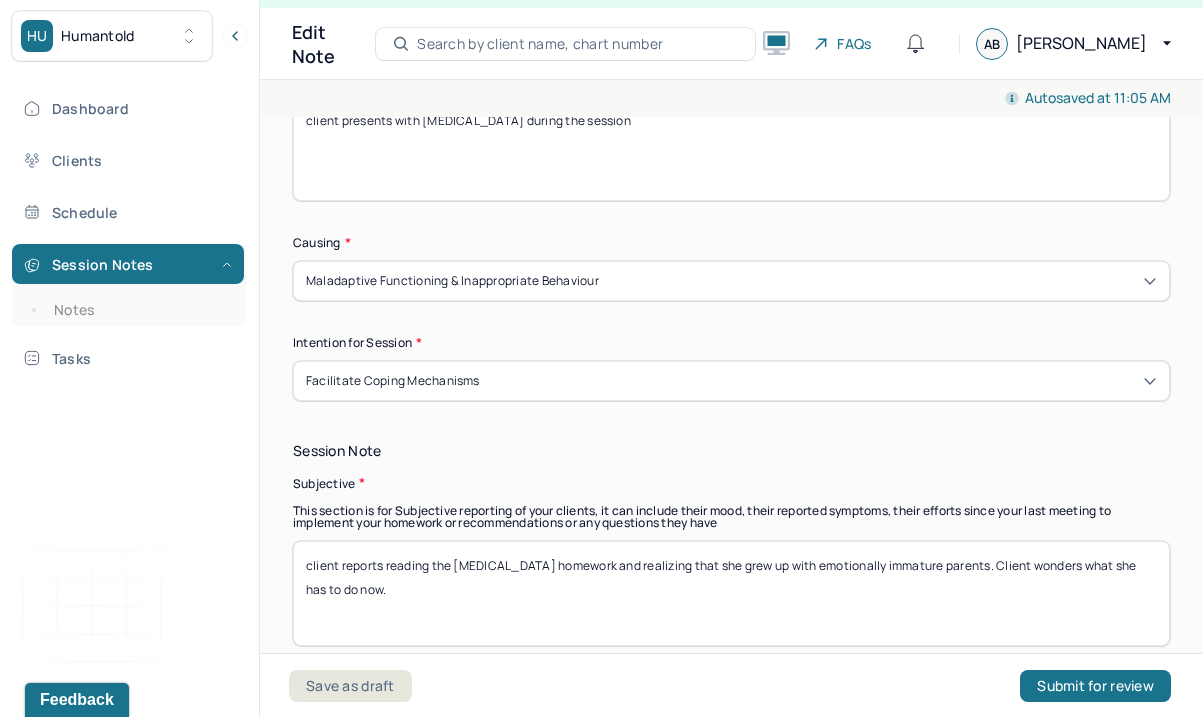 scroll, scrollTop: 1113, scrollLeft: 0, axis: vertical 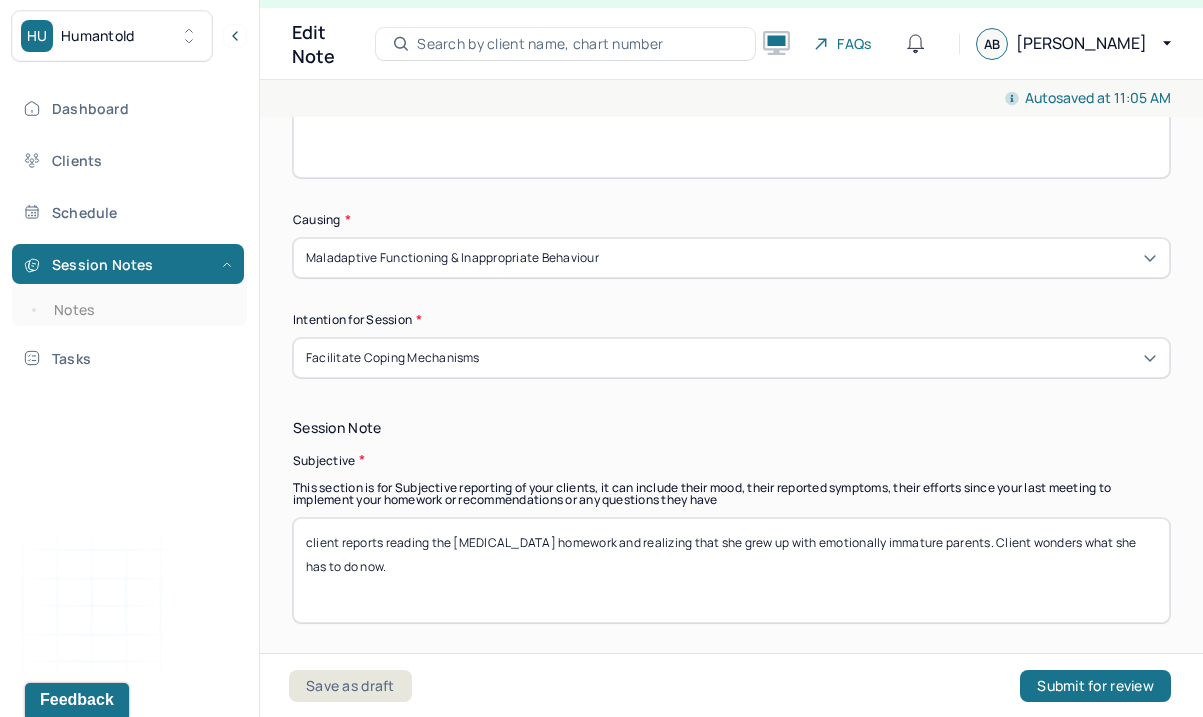 type on "client presents with [MEDICAL_DATA] during the session" 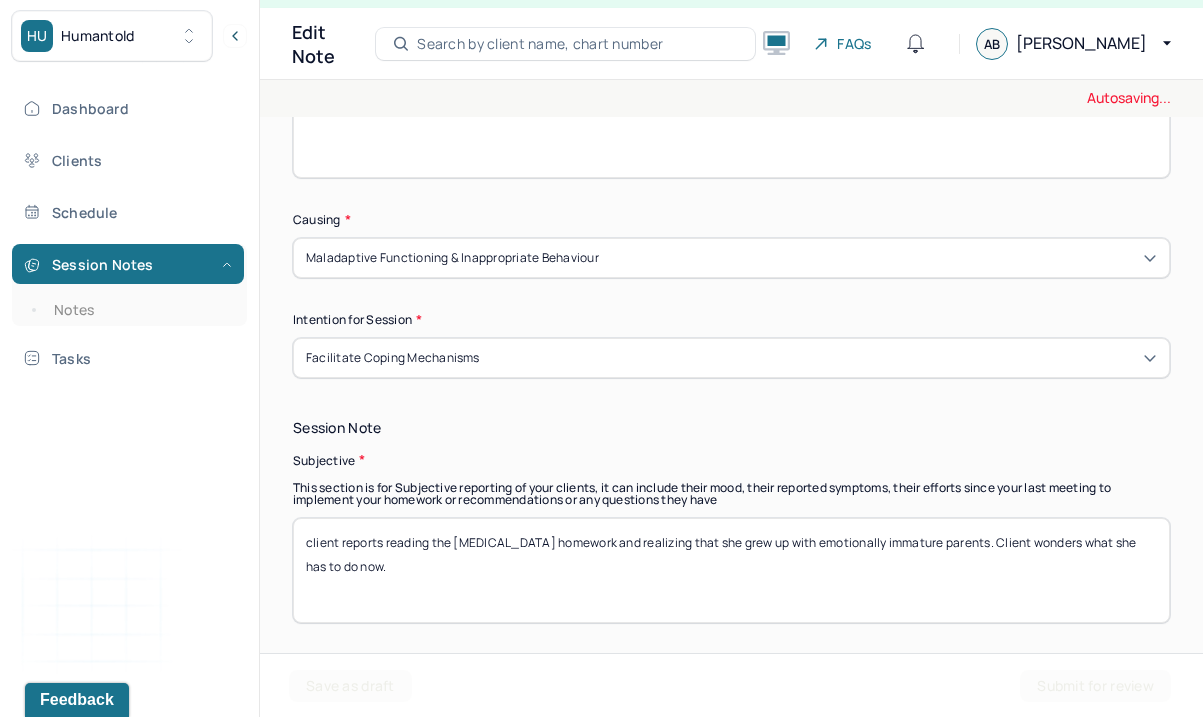 drag, startPoint x: 379, startPoint y: 561, endPoint x: 389, endPoint y: 543, distance: 20.59126 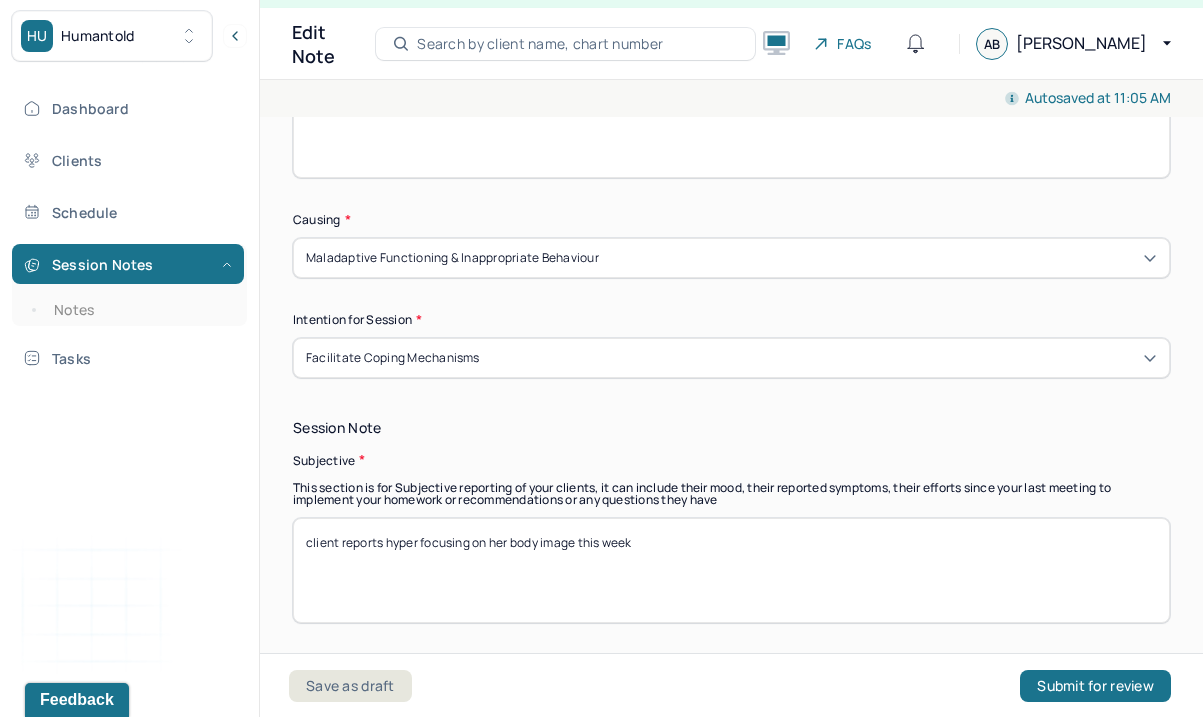 click on "client reports hyperfocusing on her body image this week" at bounding box center [731, 570] 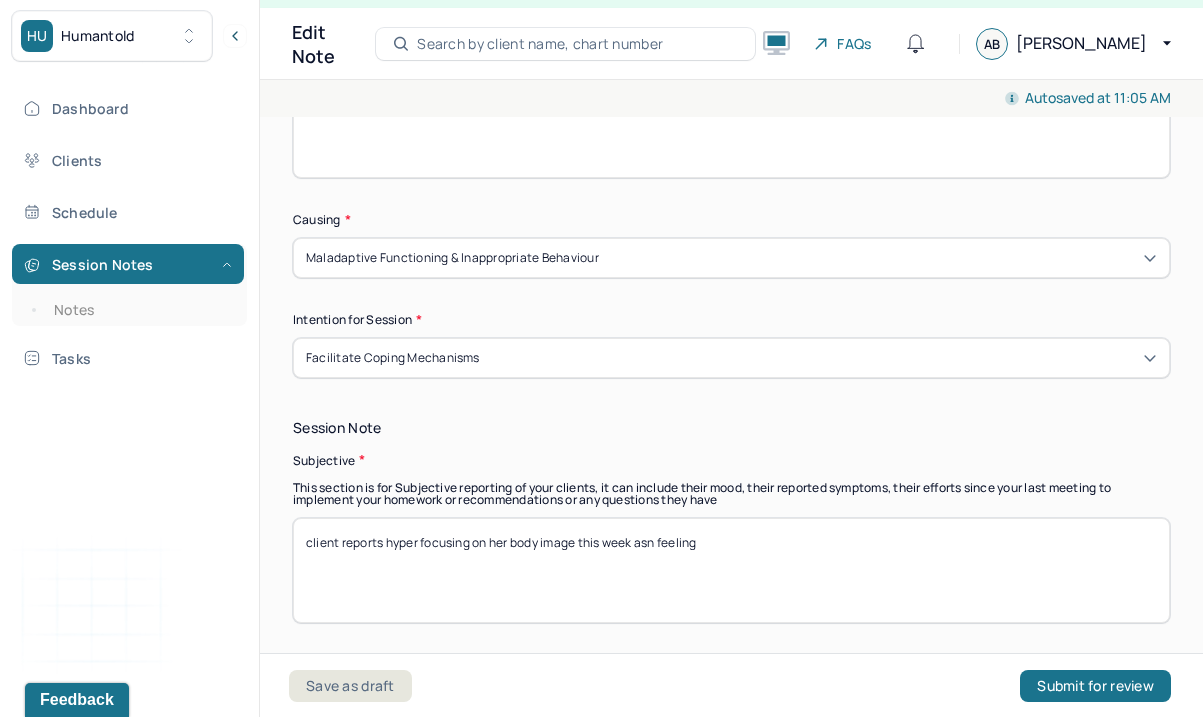 click on "client reports hyperfocusing on her body image this week" at bounding box center [731, 570] 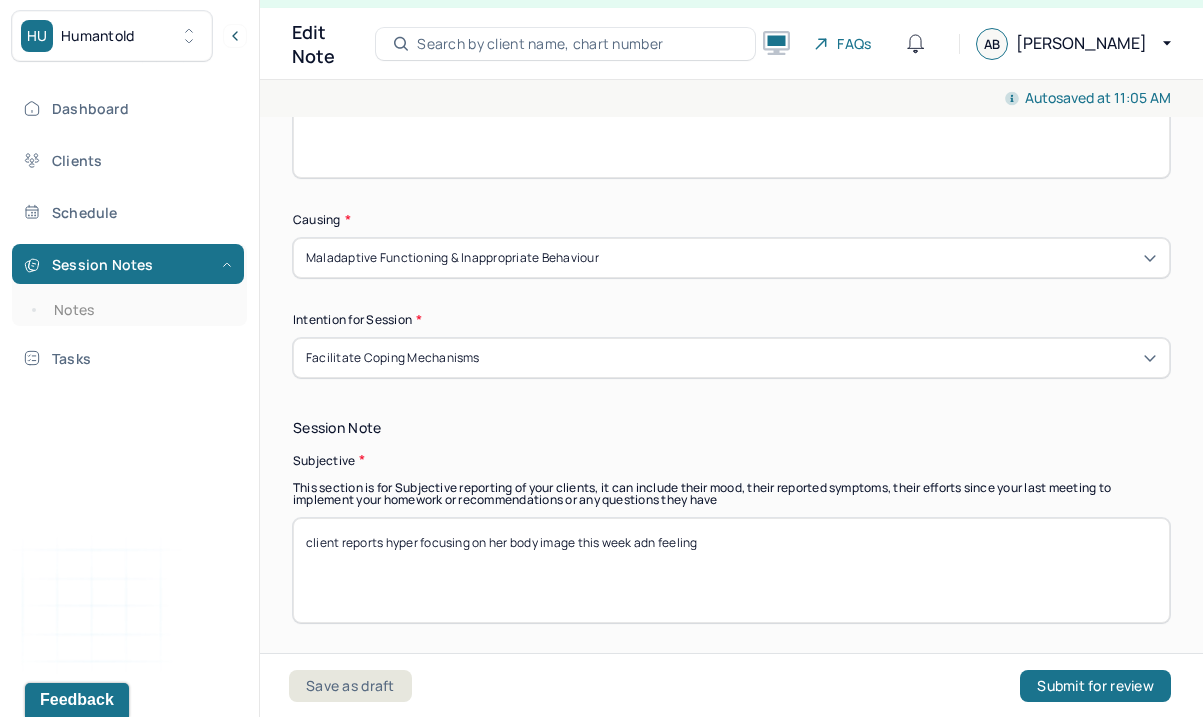click on "client reports hyperfocusing on her body image this week" at bounding box center (731, 570) 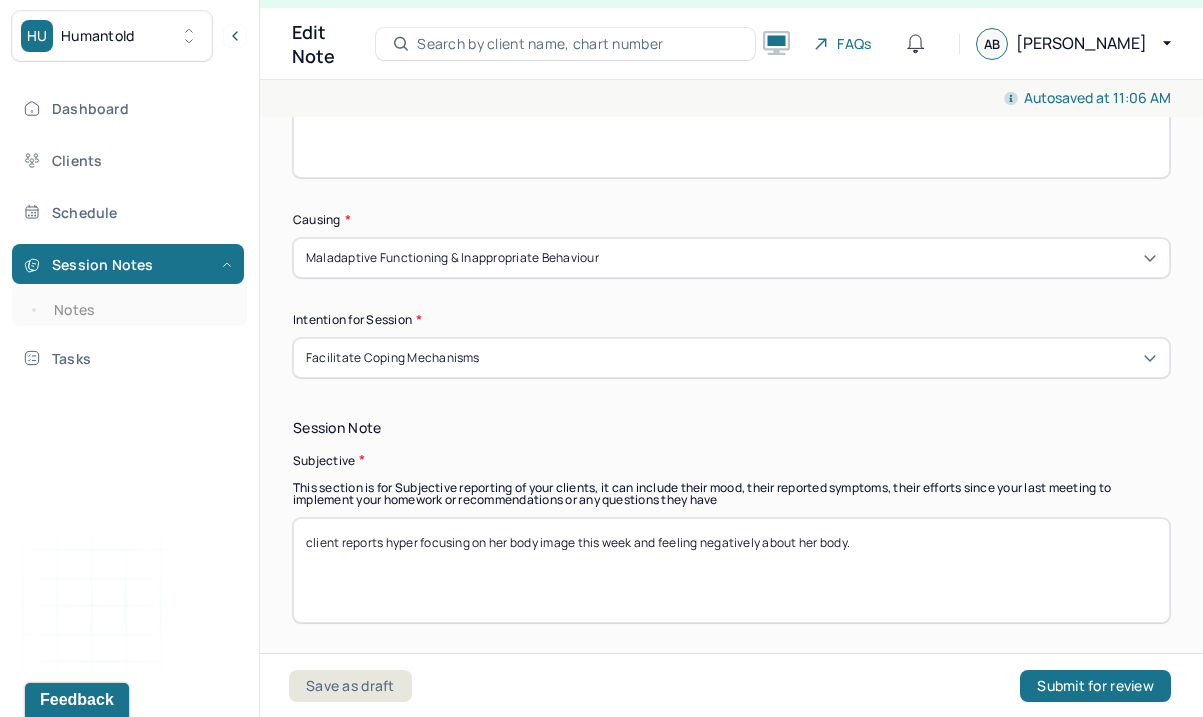 click on "client reports hyper focusing on her body image this week adn feeling negatively about her body." at bounding box center (731, 570) 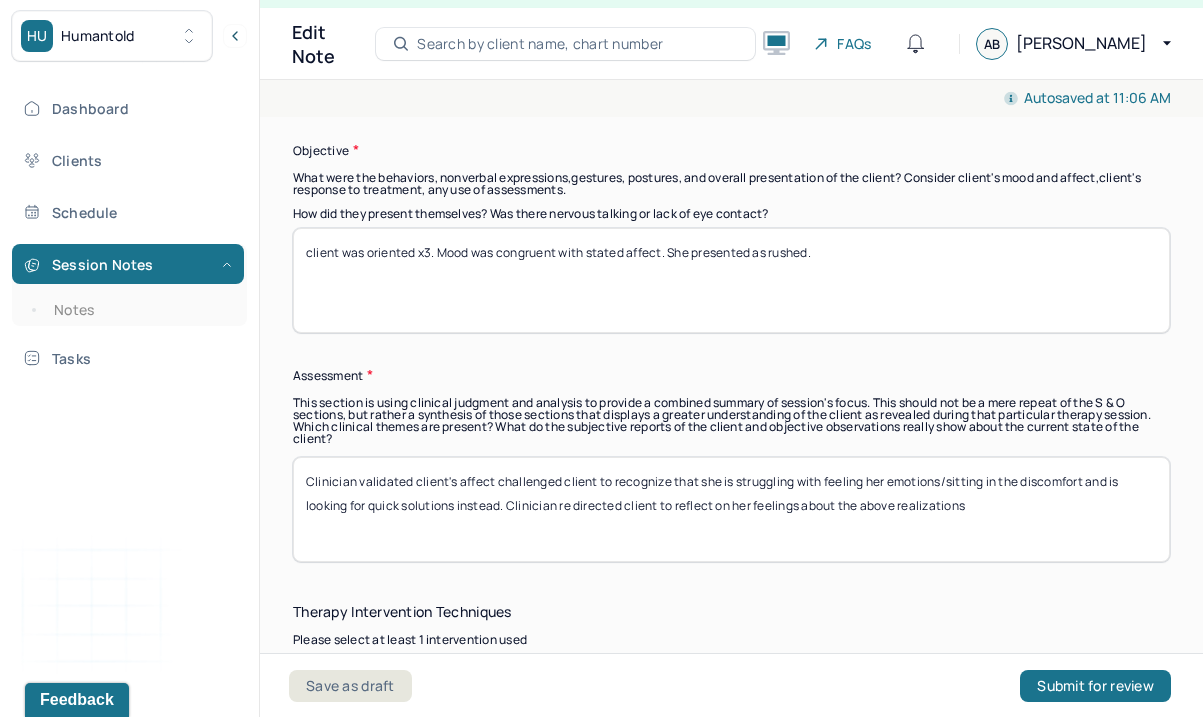 scroll, scrollTop: 1687, scrollLeft: 0, axis: vertical 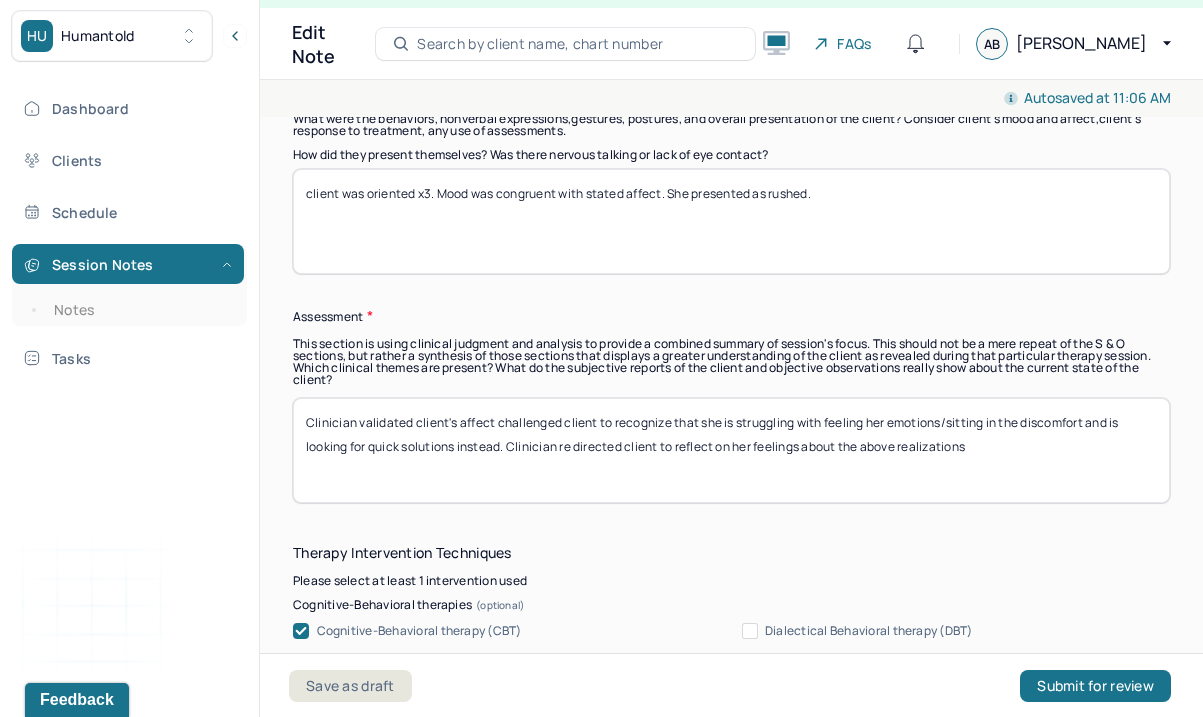 type on "client reports hyper focusing on her body image this week and feeling negatively about her body. Client reports having had an argument with her boyfriend because of his attitude regarding their upcoming family vacation" 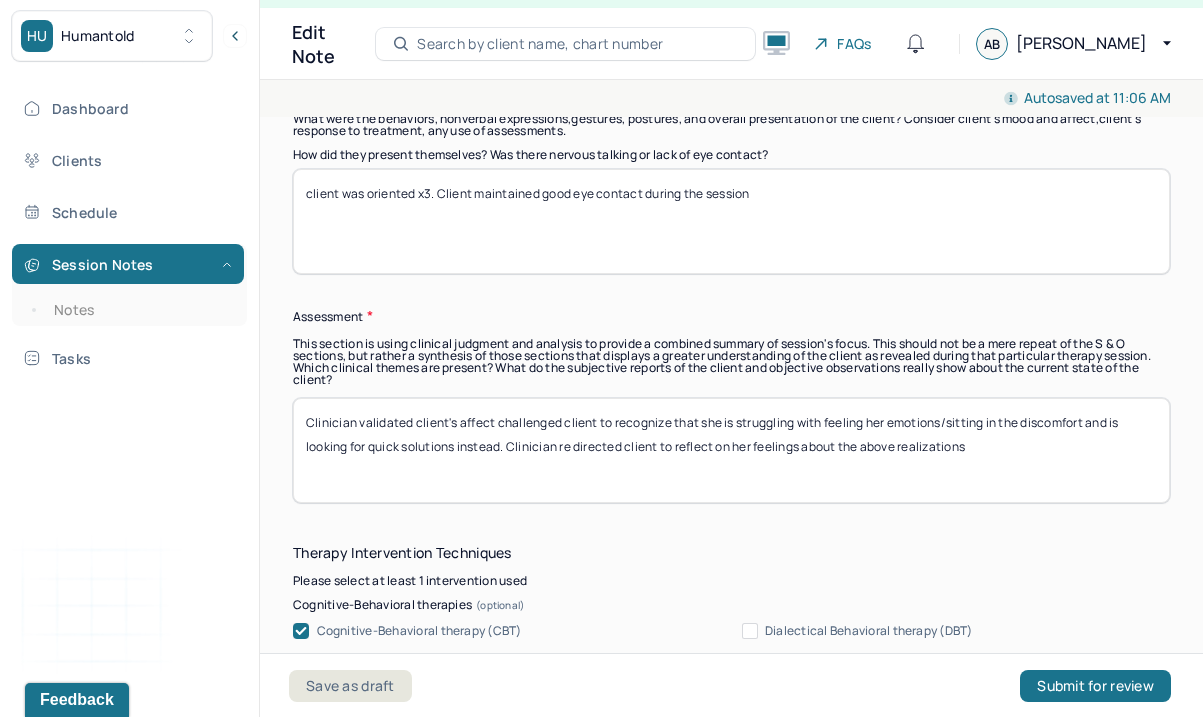 type on "client was oriented x3. Client maintained good eye contact during the session" 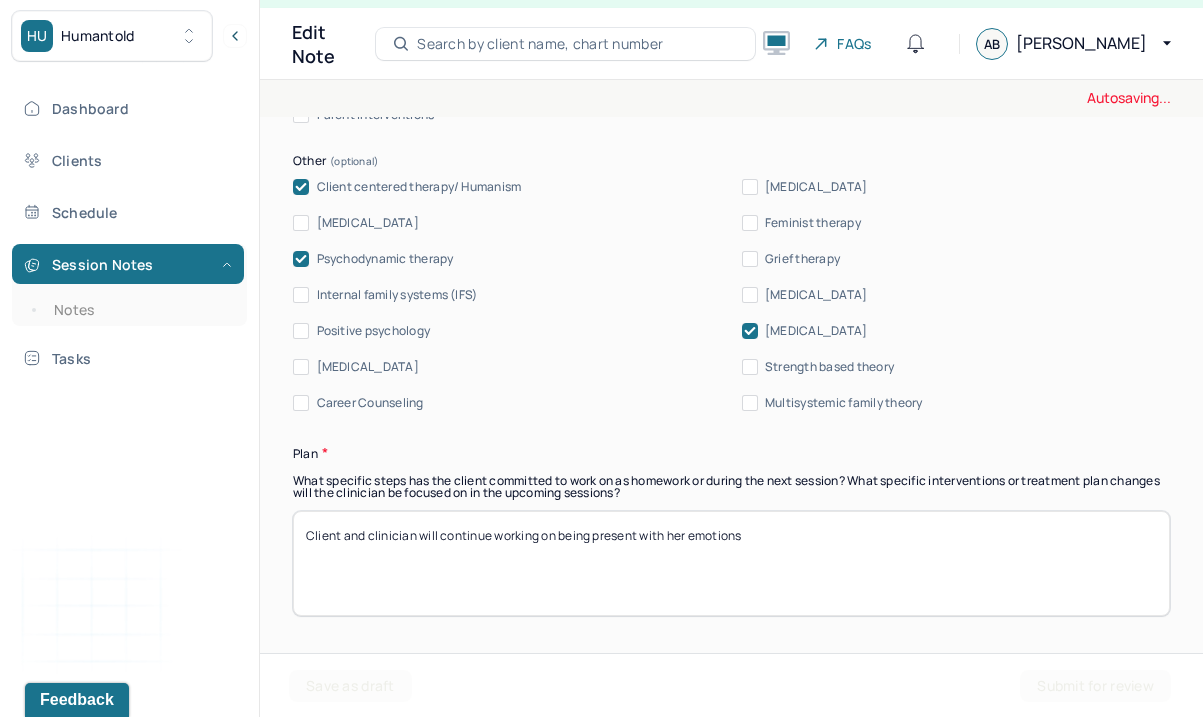 scroll, scrollTop: 2484, scrollLeft: 0, axis: vertical 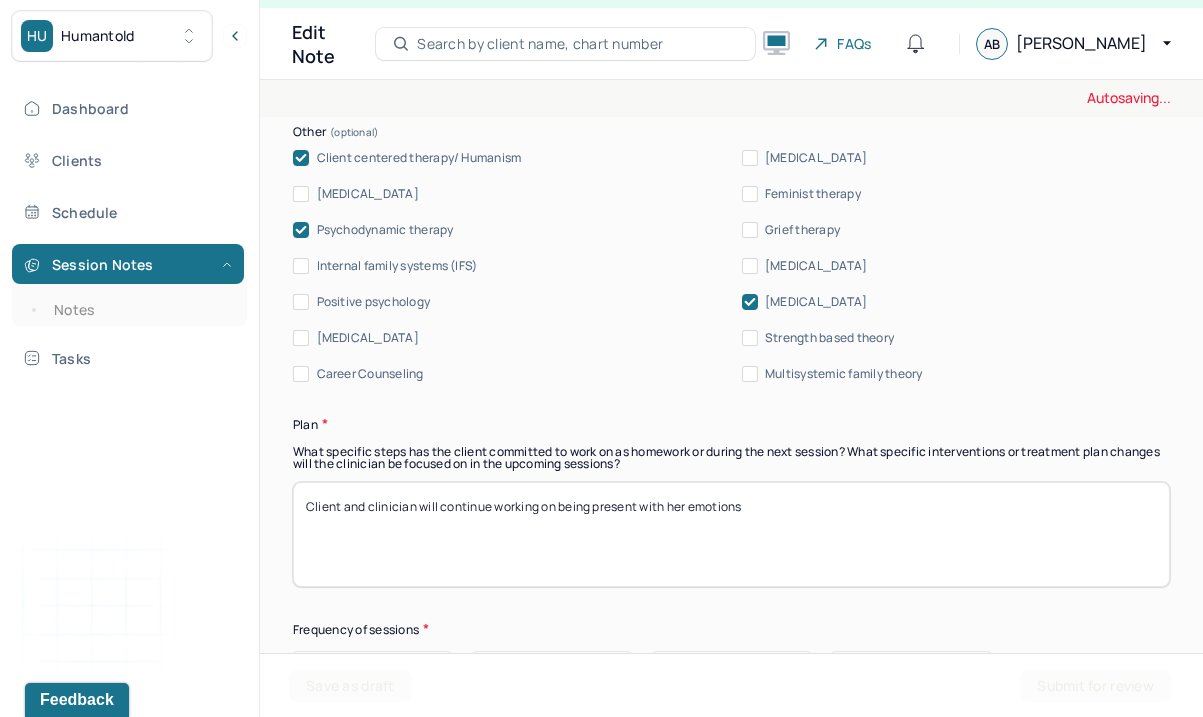 type on "Clinician validated client's affect and challenged client to recognize a pattern of behavior learned from her relationship with her parents that she was replicating with her boyfriend." 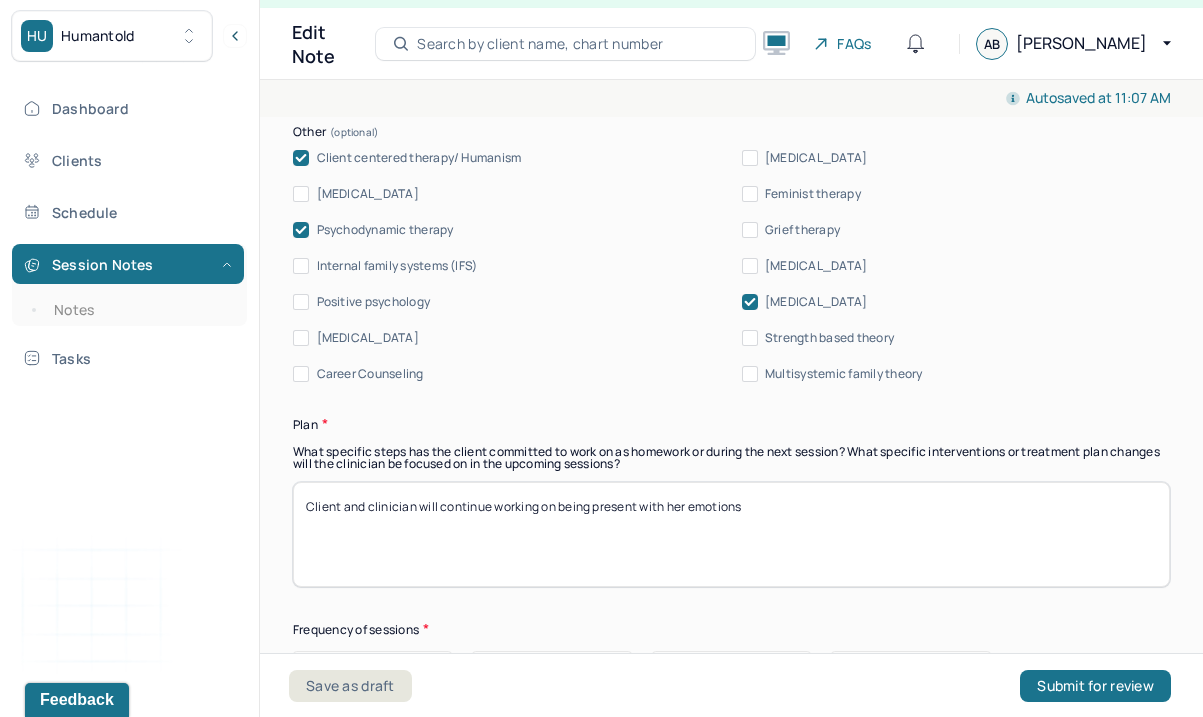 drag, startPoint x: 775, startPoint y: 497, endPoint x: 541, endPoint y: 509, distance: 234.3075 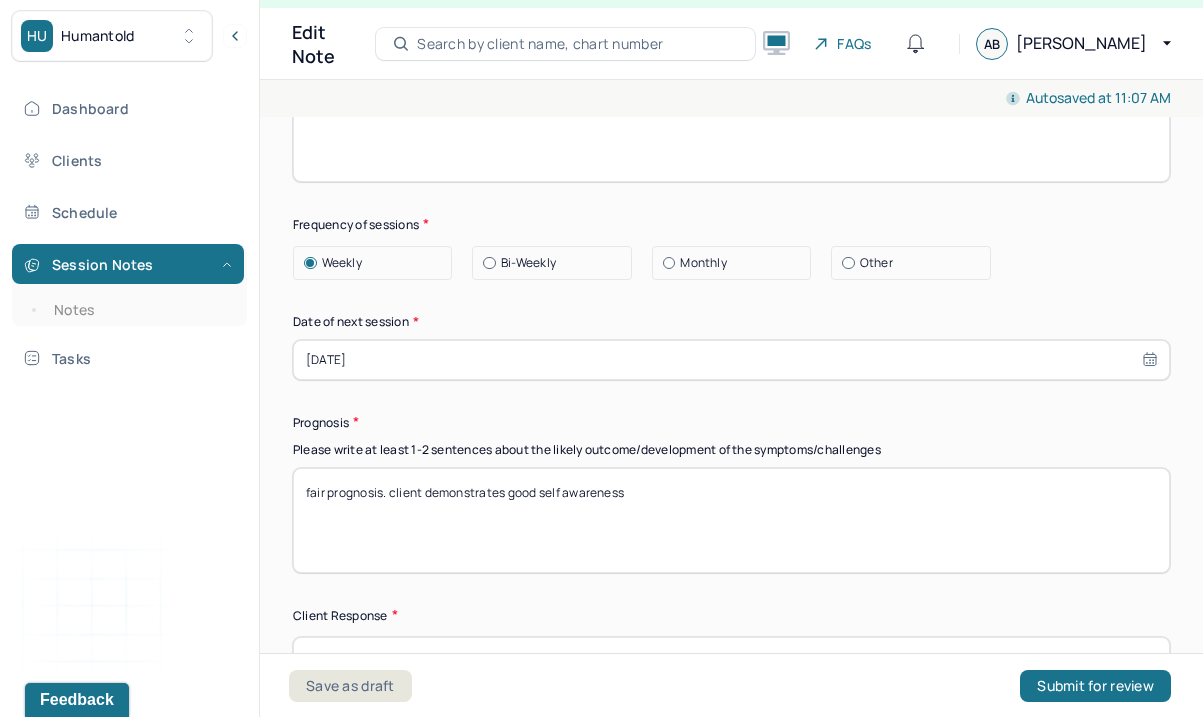 scroll, scrollTop: 2892, scrollLeft: 0, axis: vertical 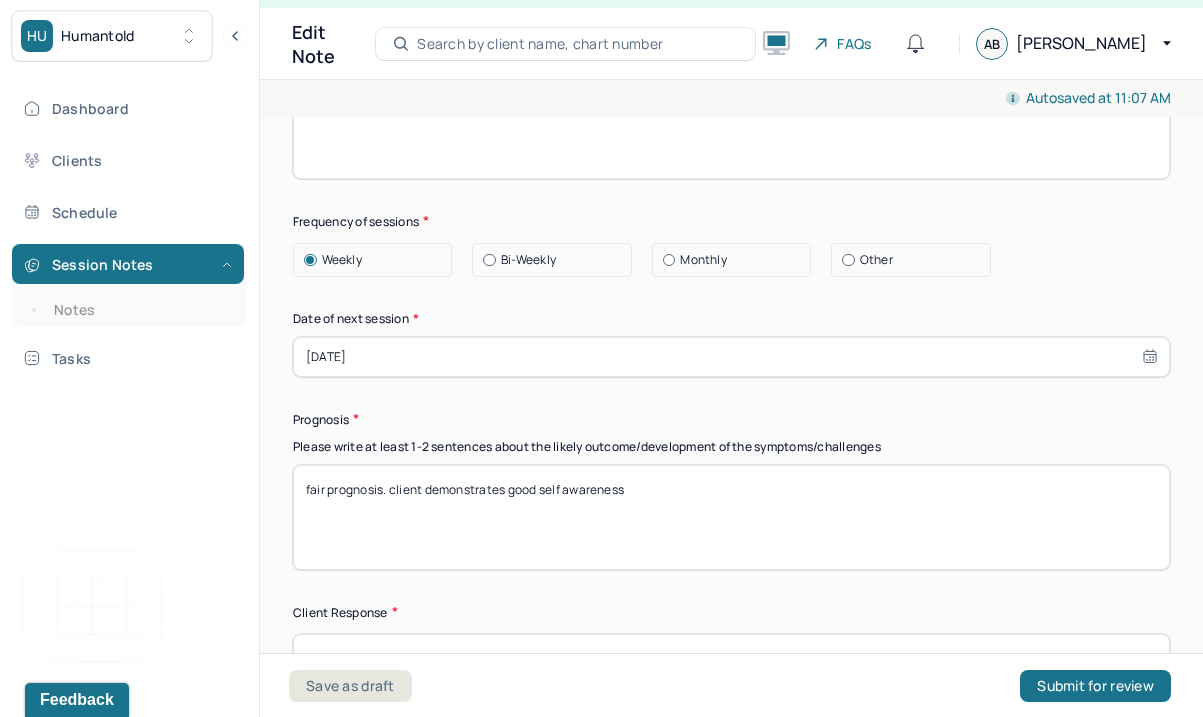 type on "Client and clinician will continue working changing patterns of behavior." 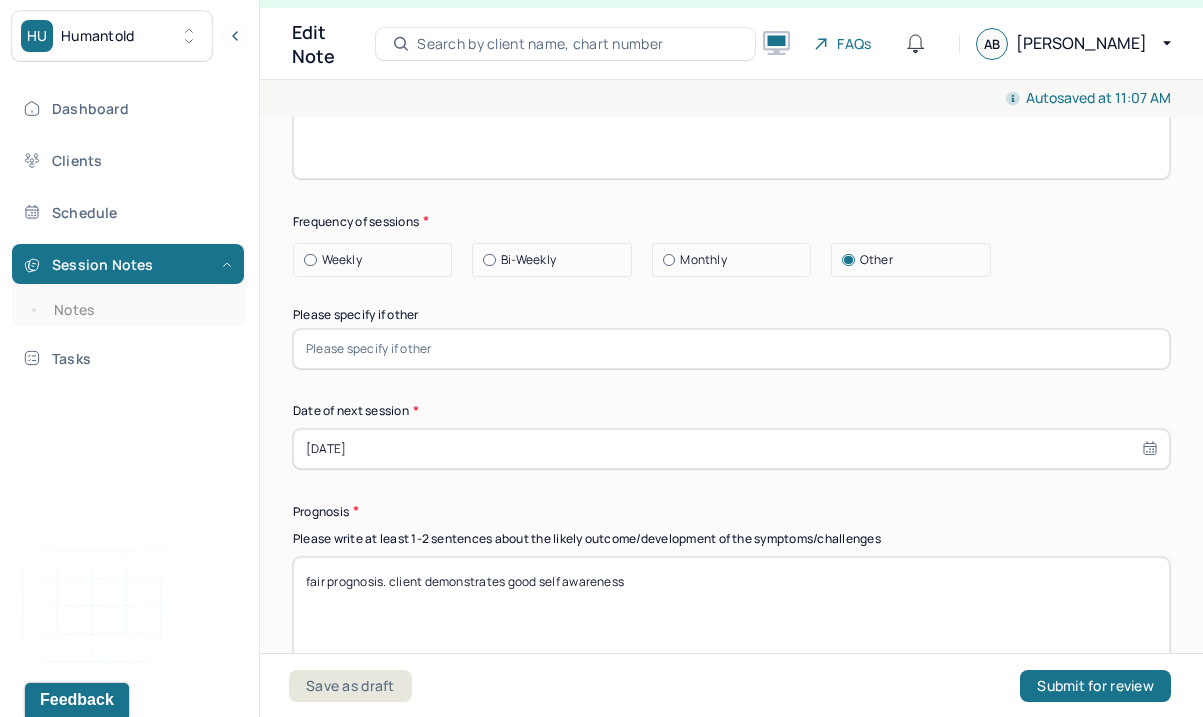 click at bounding box center [731, 349] 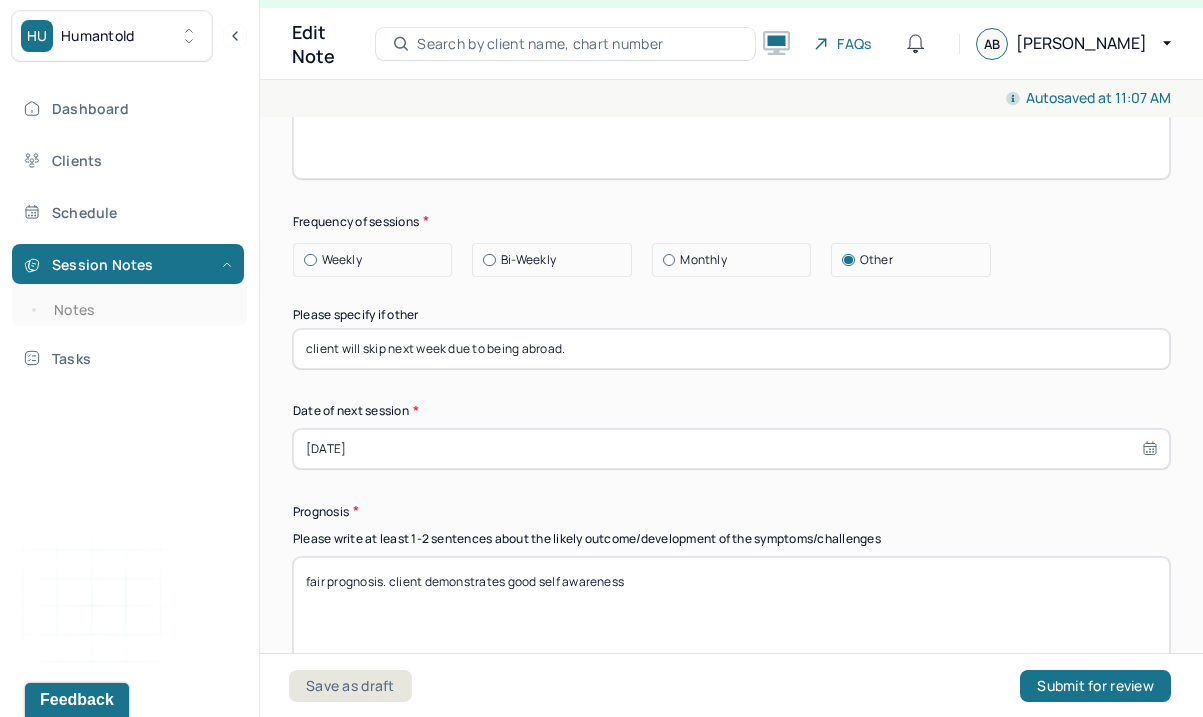 type on "client will skip next week due to being abroad." 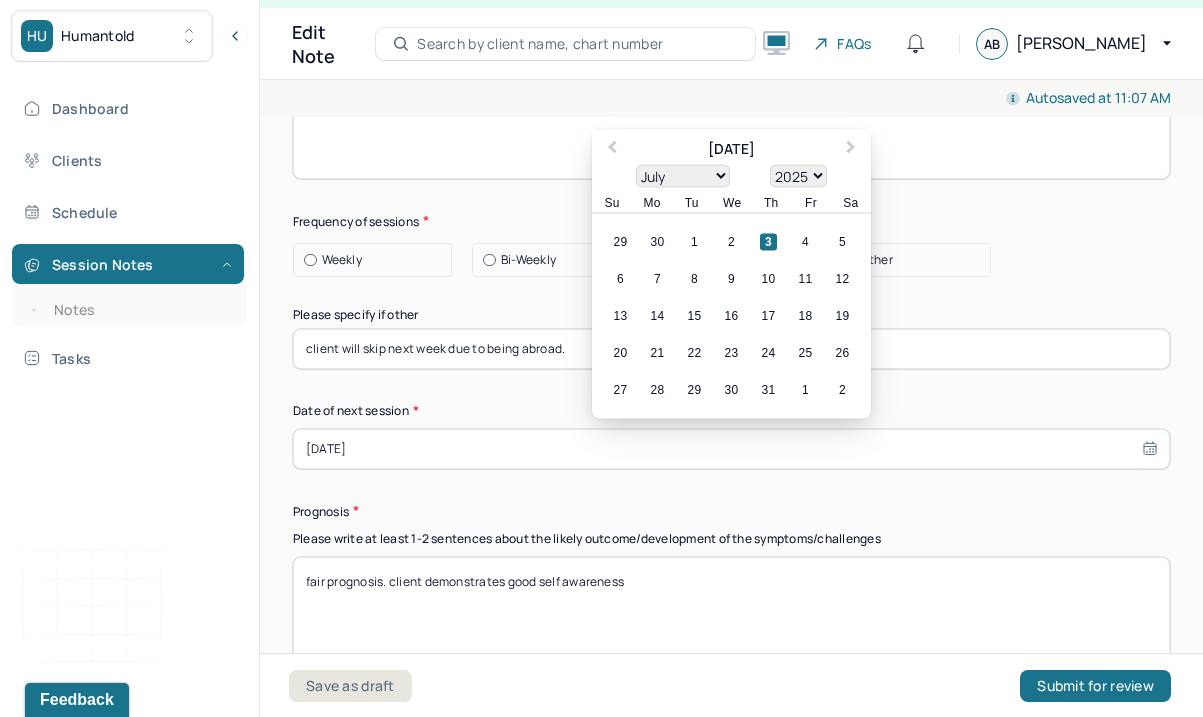 click on "[DATE]" at bounding box center (731, 449) 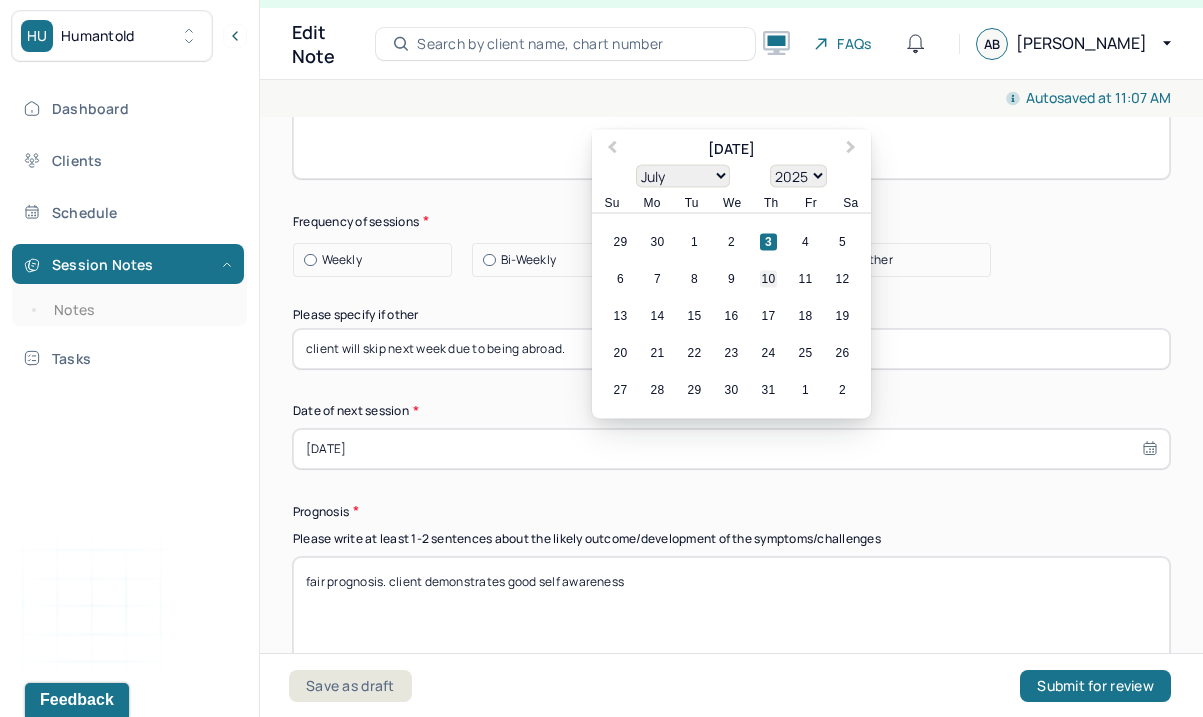 click on "10" at bounding box center [768, 278] 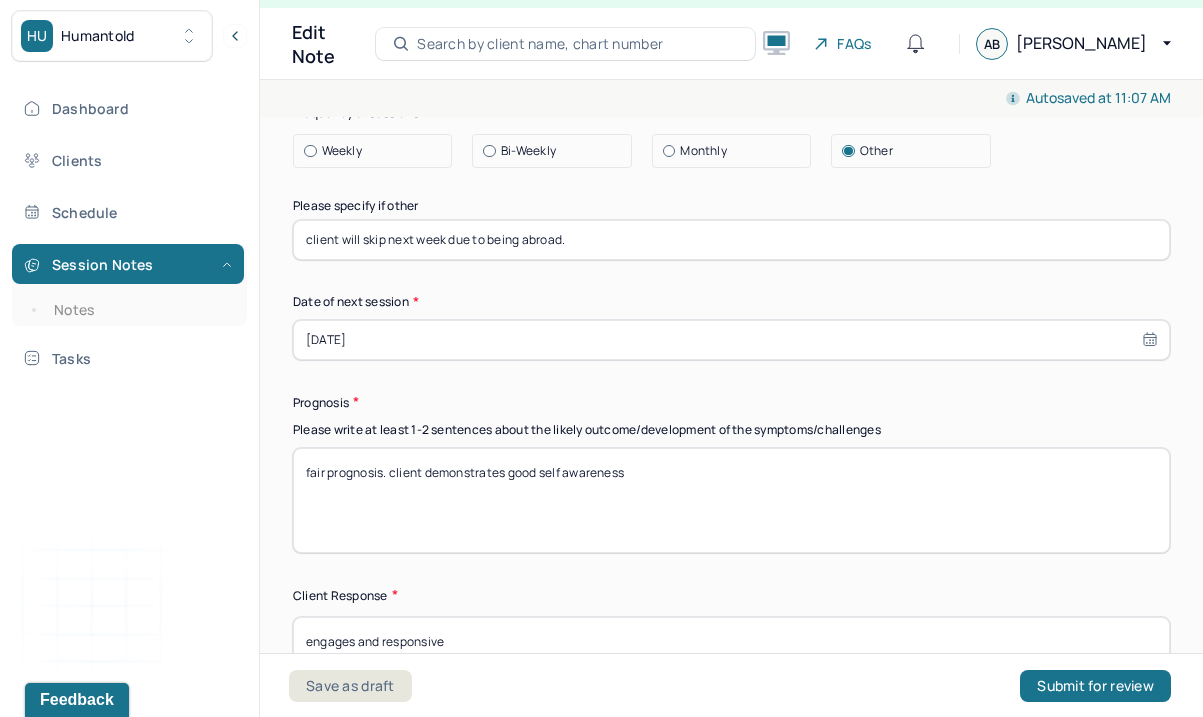 scroll, scrollTop: 3035, scrollLeft: 0, axis: vertical 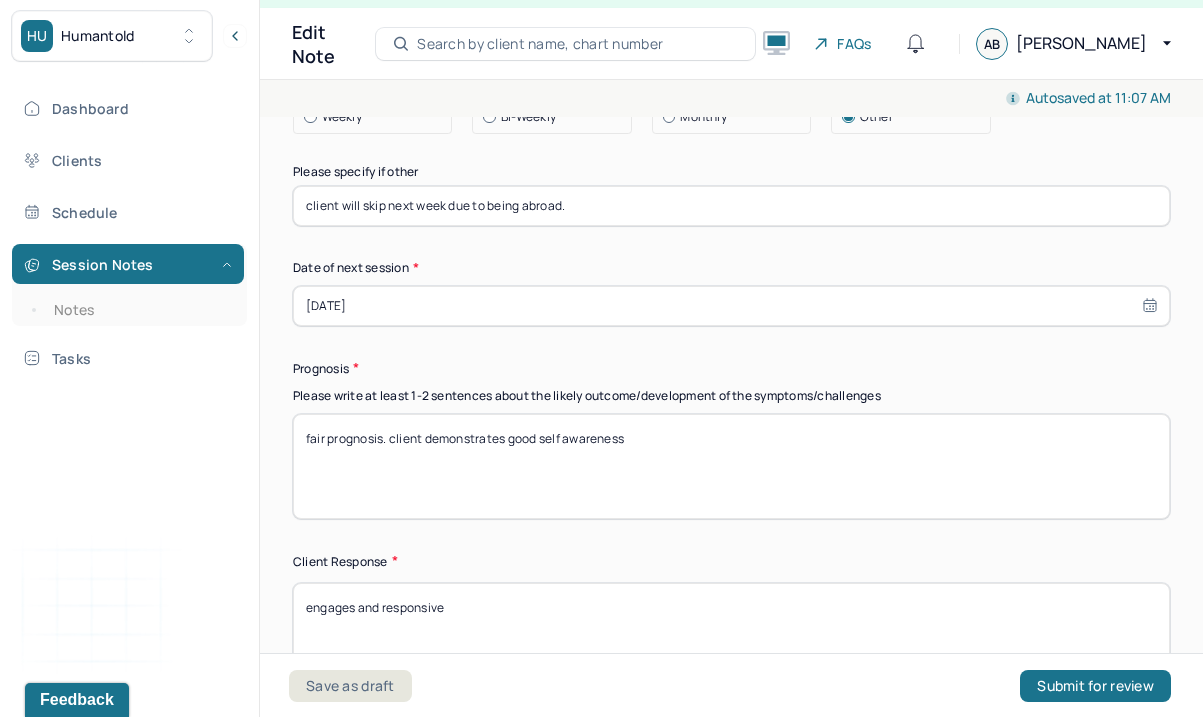click on "[DATE]" at bounding box center [731, 306] 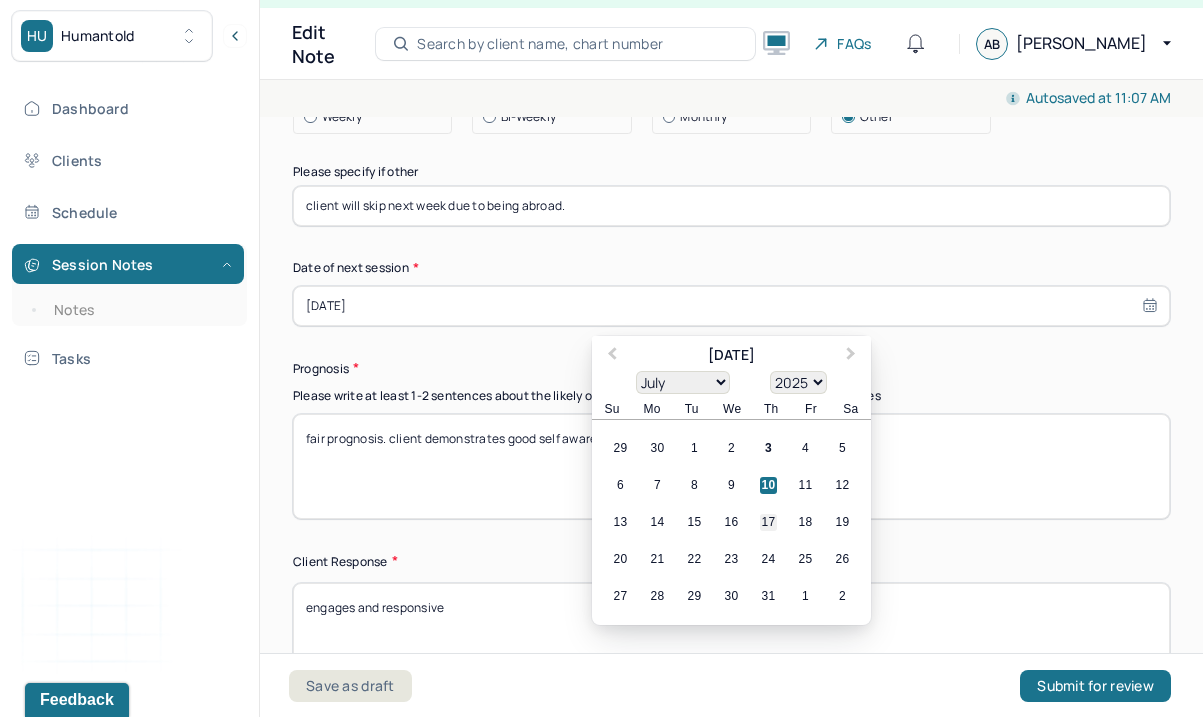 click on "17" at bounding box center [768, 522] 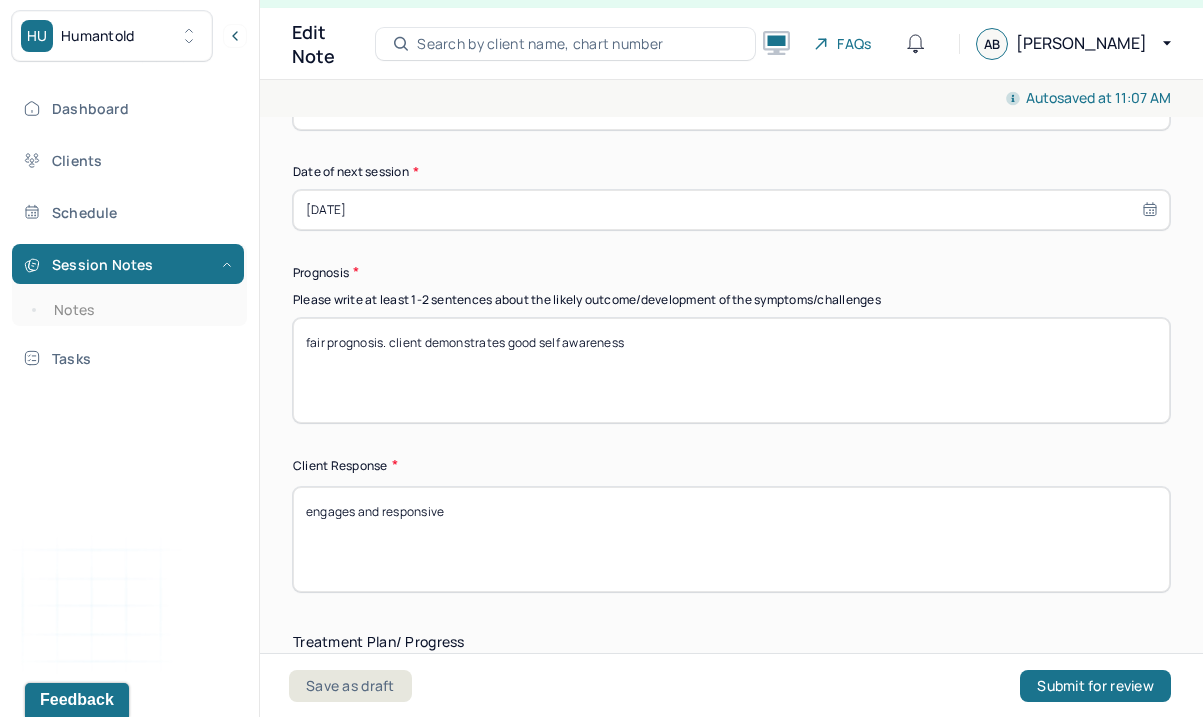 scroll, scrollTop: 3136, scrollLeft: 0, axis: vertical 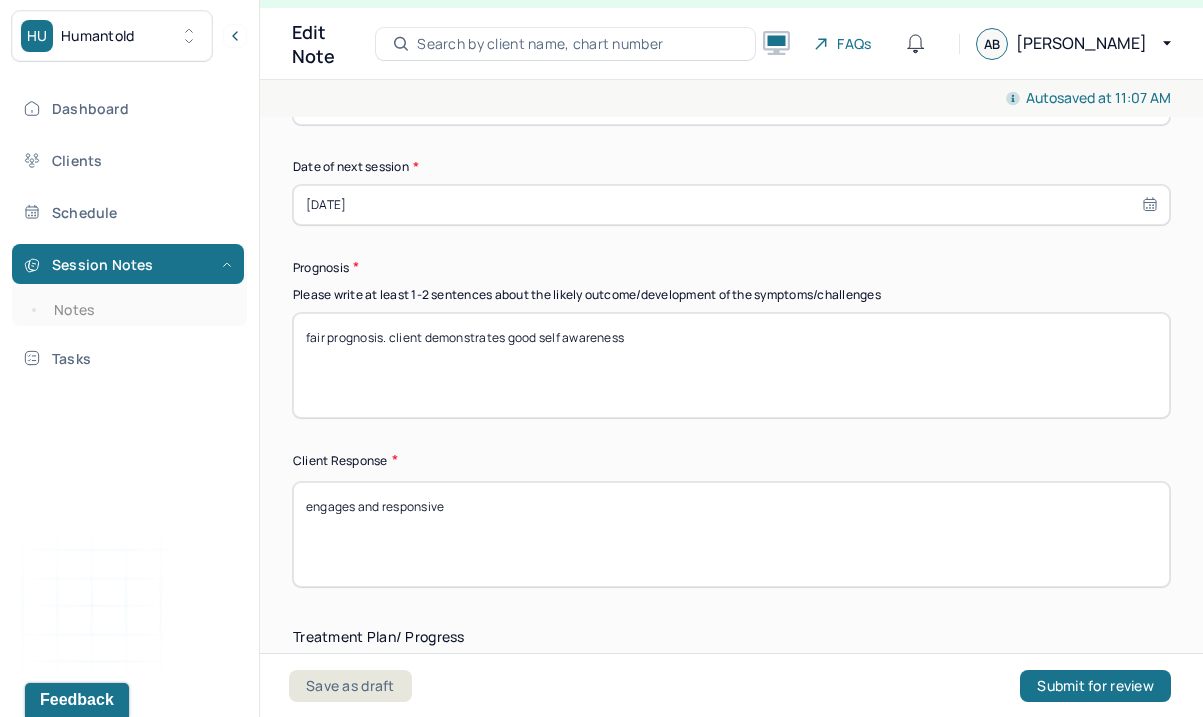 click on "fair prognosis. client demonstrates good self awareness" at bounding box center [731, 365] 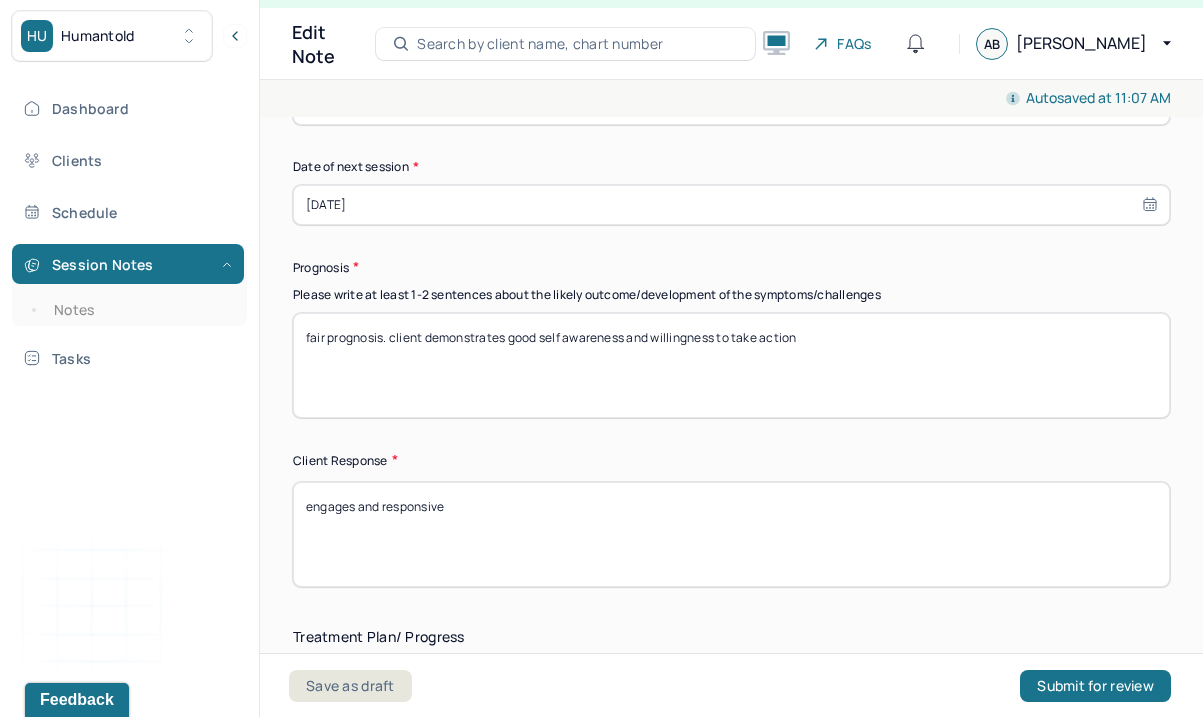 type on "fair prognosis. client demonstrates good self awareness and willingness to take action" 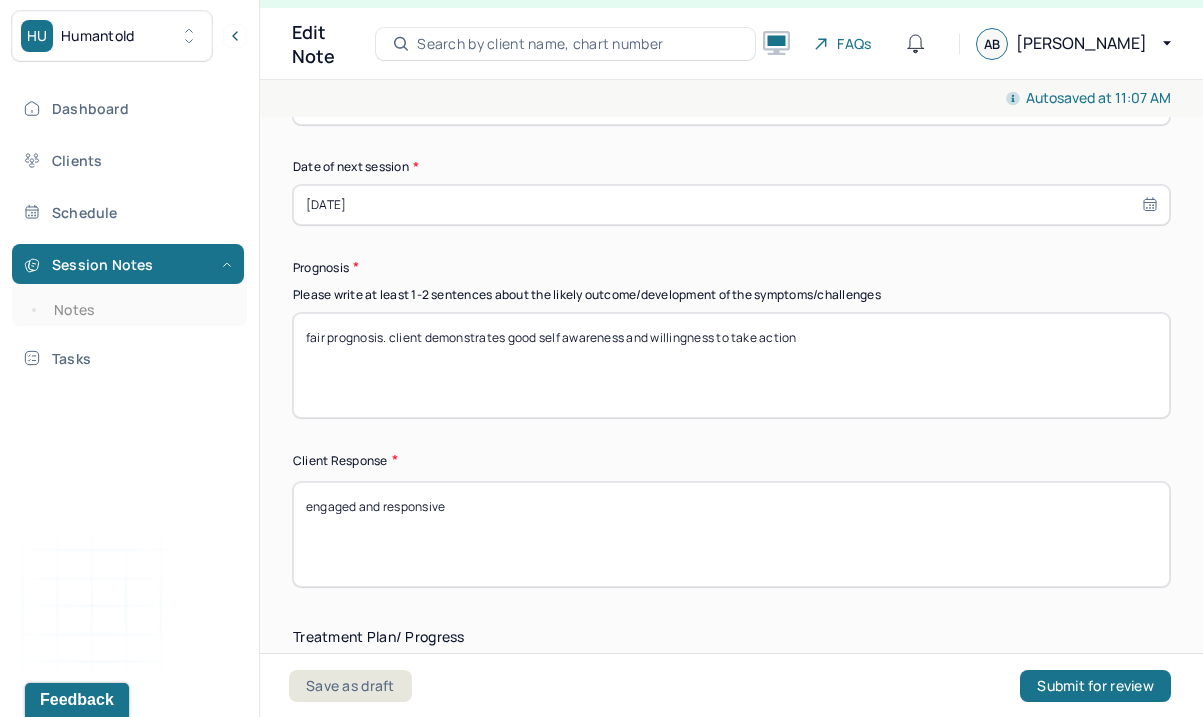 drag, startPoint x: 471, startPoint y: 502, endPoint x: 385, endPoint y: 502, distance: 86 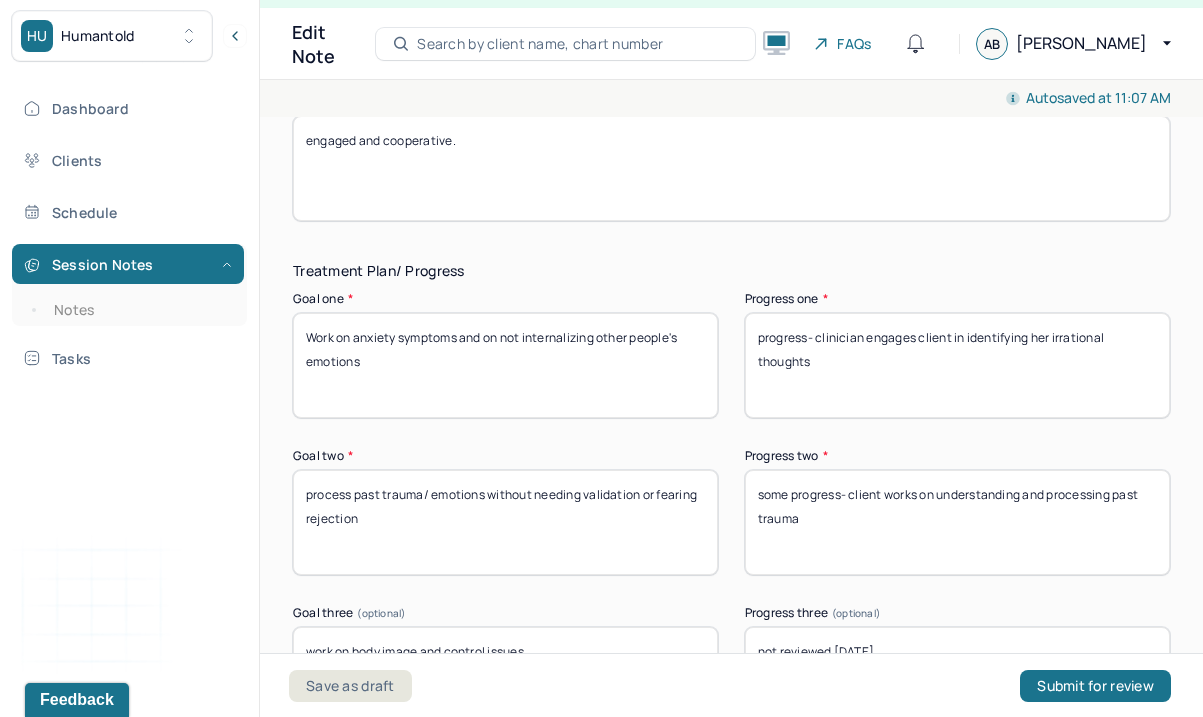 scroll, scrollTop: 3511, scrollLeft: 0, axis: vertical 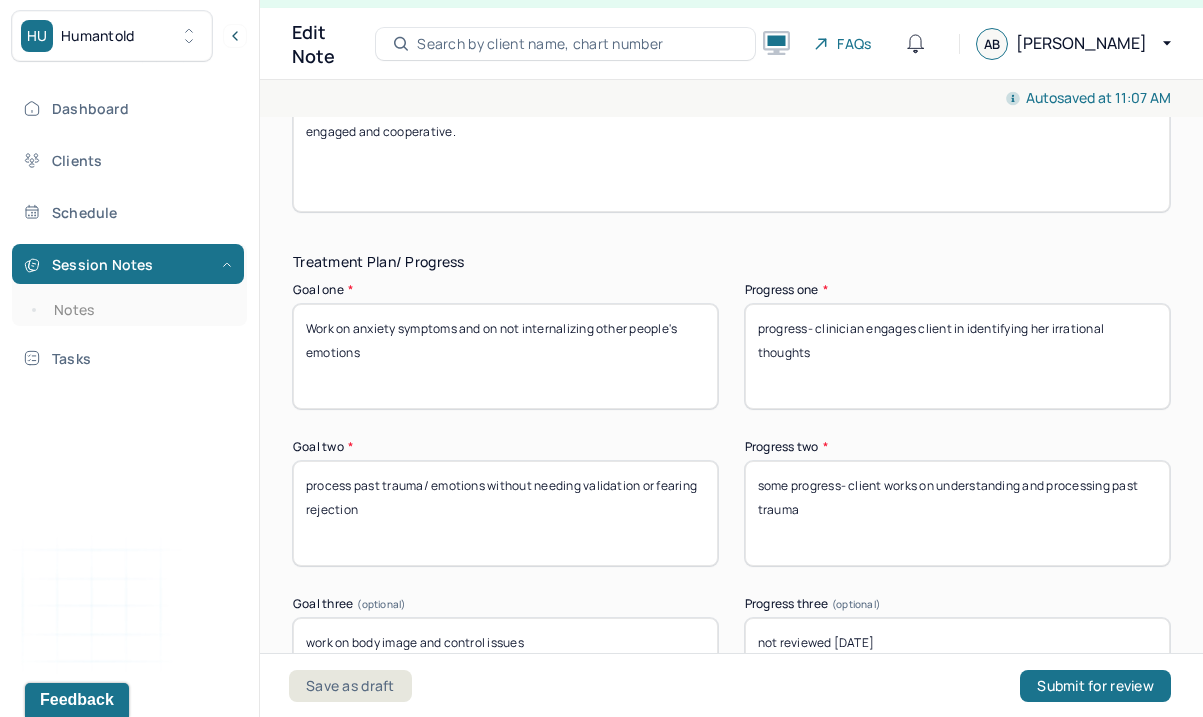 type on "engaged and cooperative." 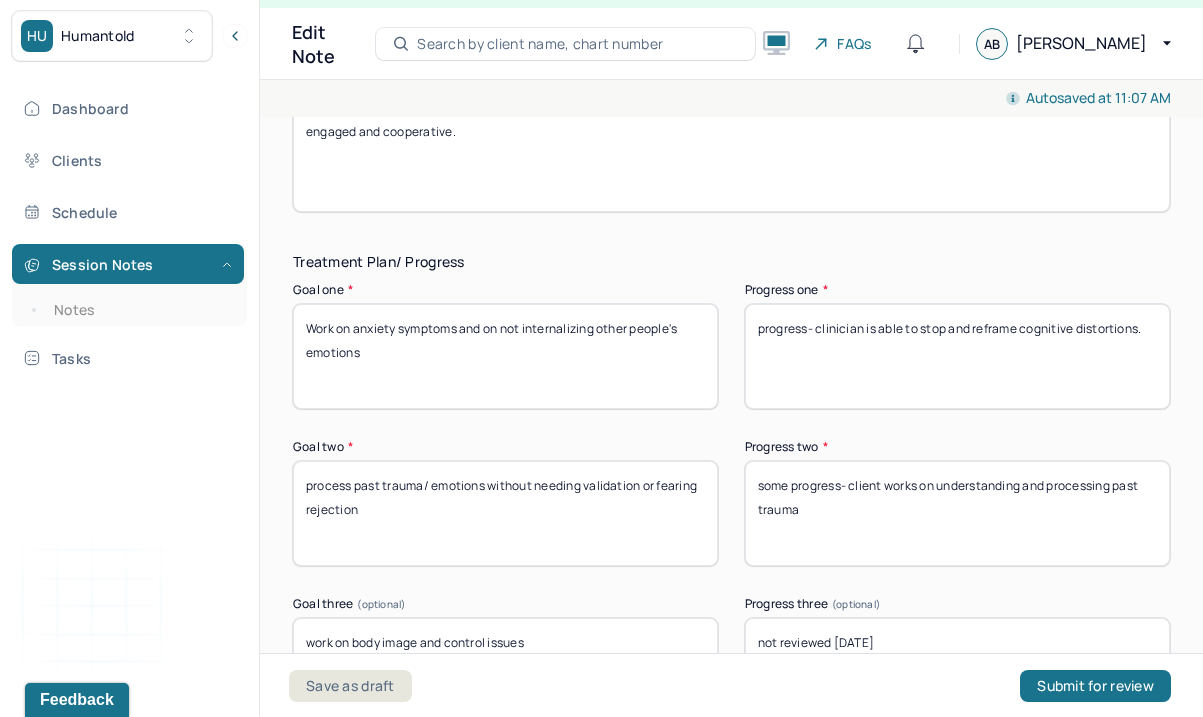 scroll, scrollTop: 3634, scrollLeft: 0, axis: vertical 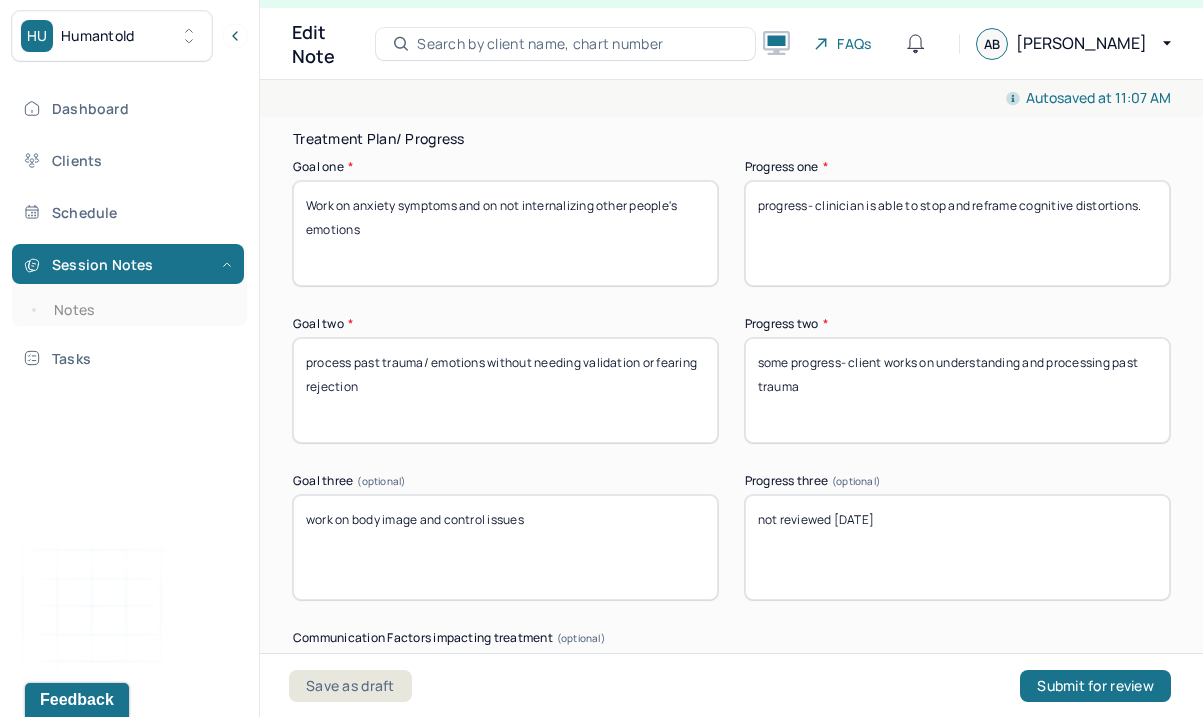 type on "progress- clinician is able to stop and reframe cognitive distortions." 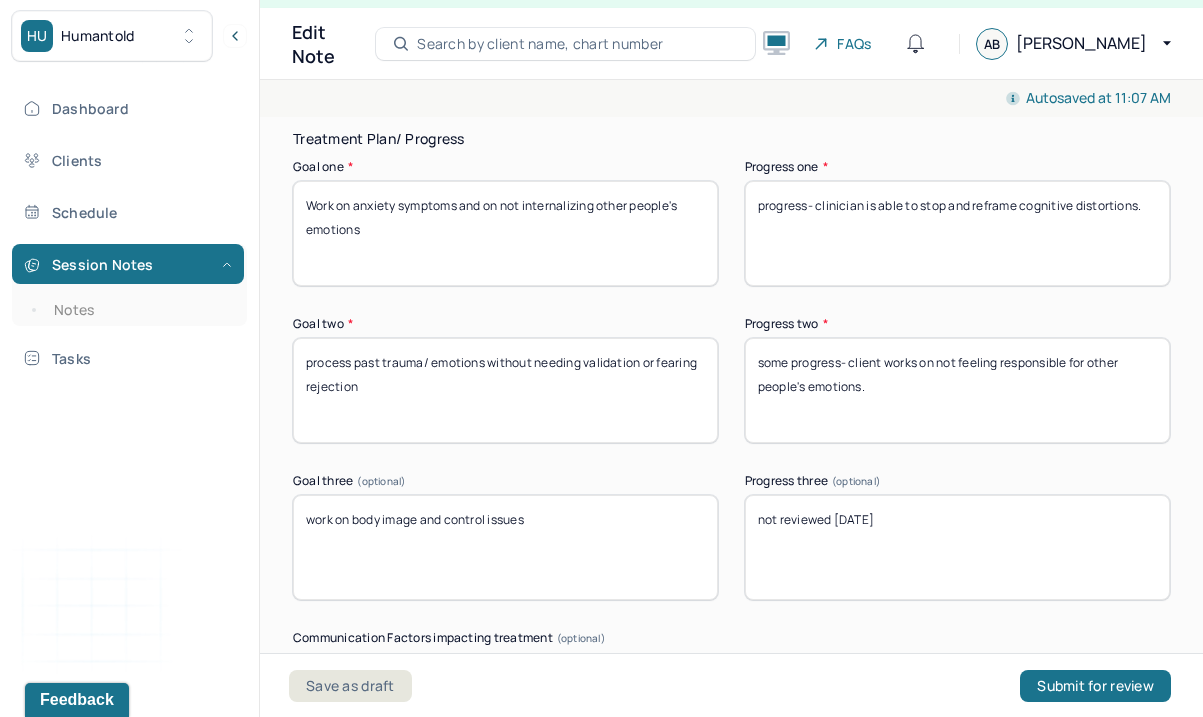 scroll, scrollTop: 3746, scrollLeft: 0, axis: vertical 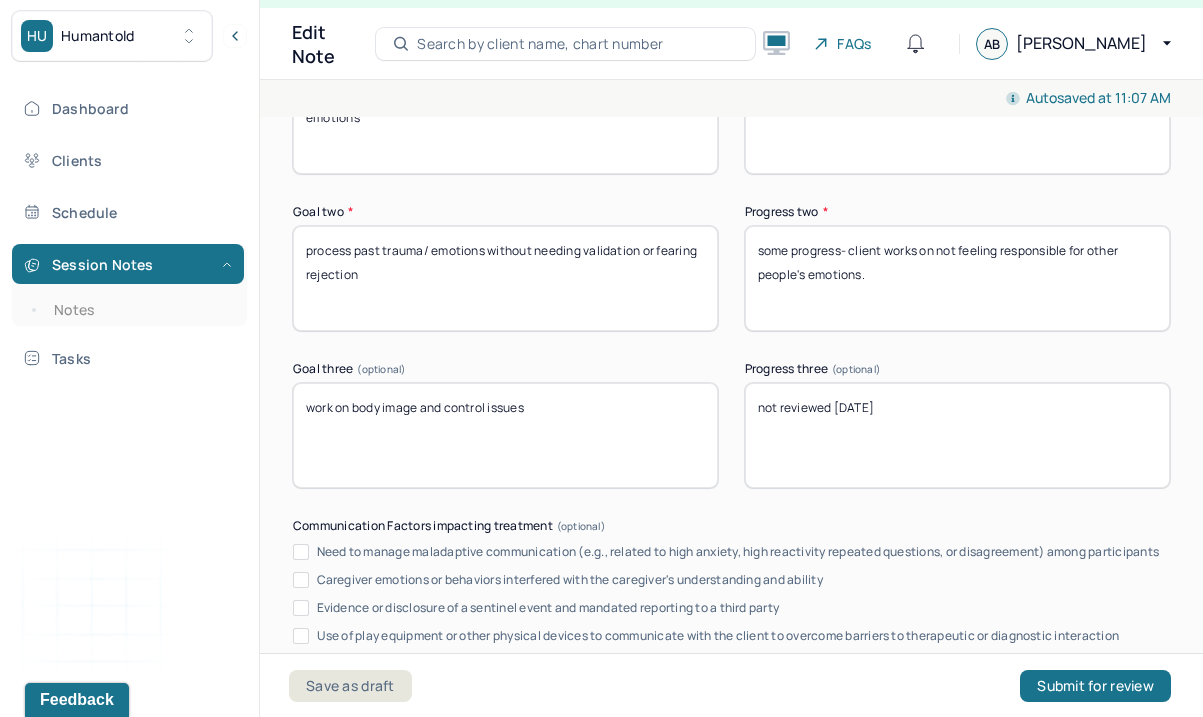 type on "some progress- client works on not feeling responsible for other people's emotions." 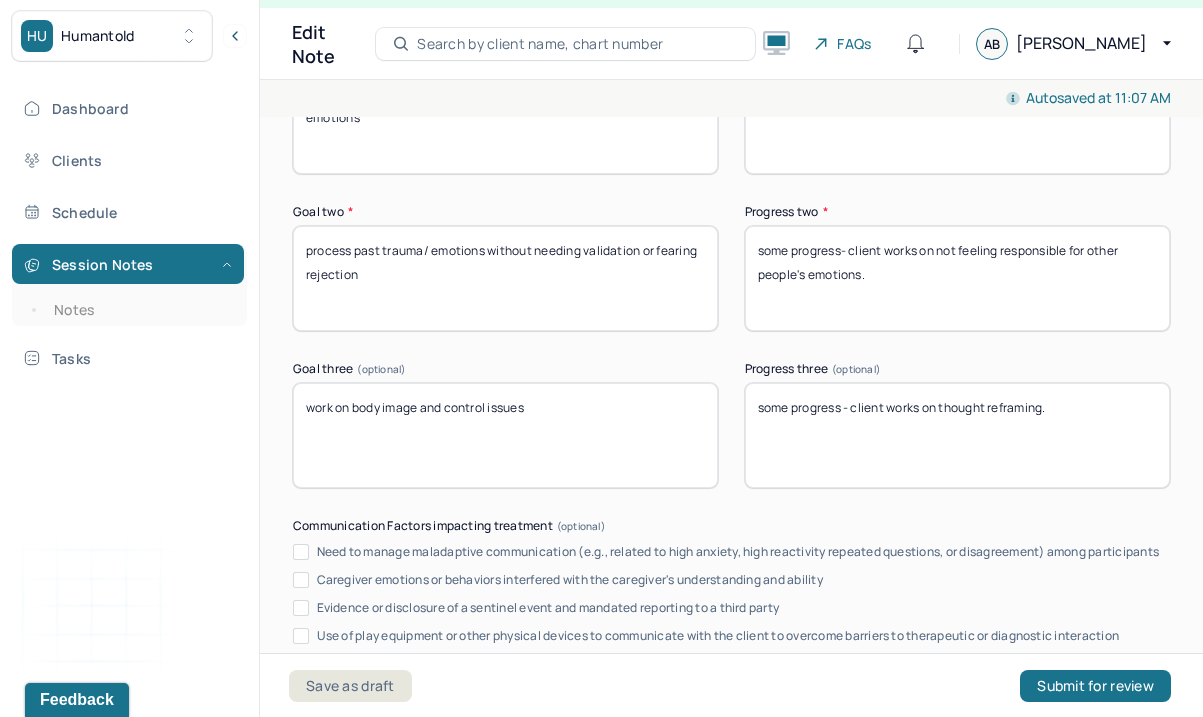 scroll, scrollTop: 4211, scrollLeft: 0, axis: vertical 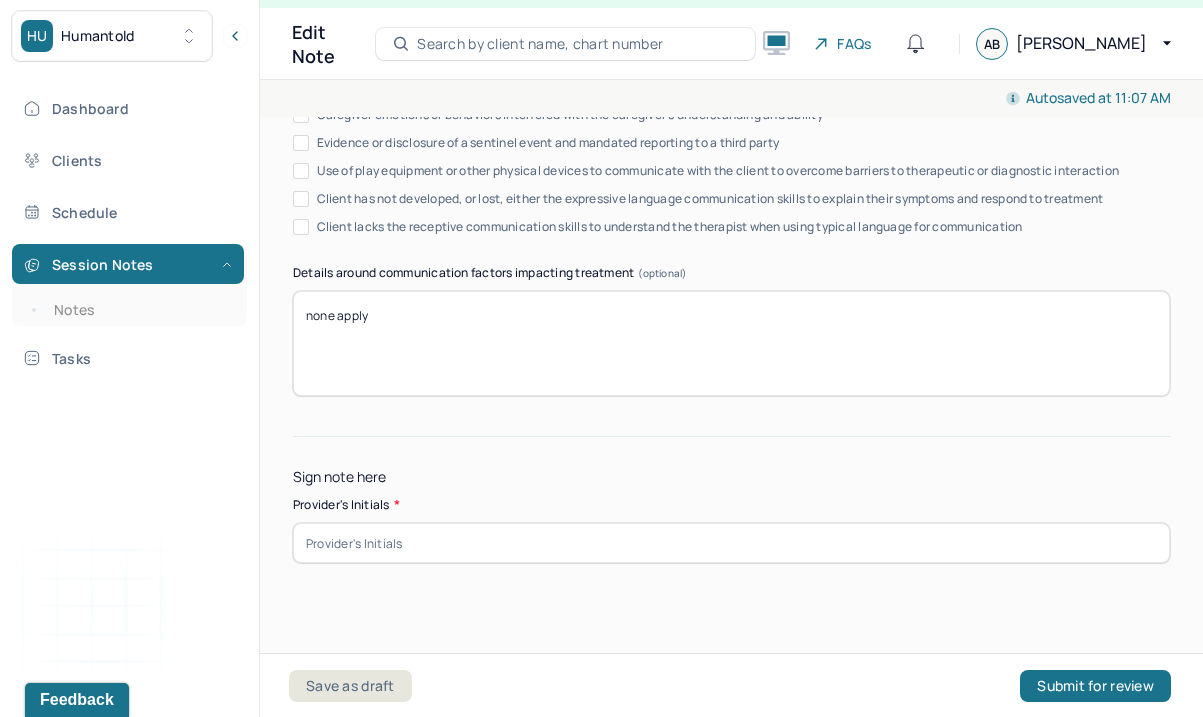 type on "some progress - client works on thought reframing." 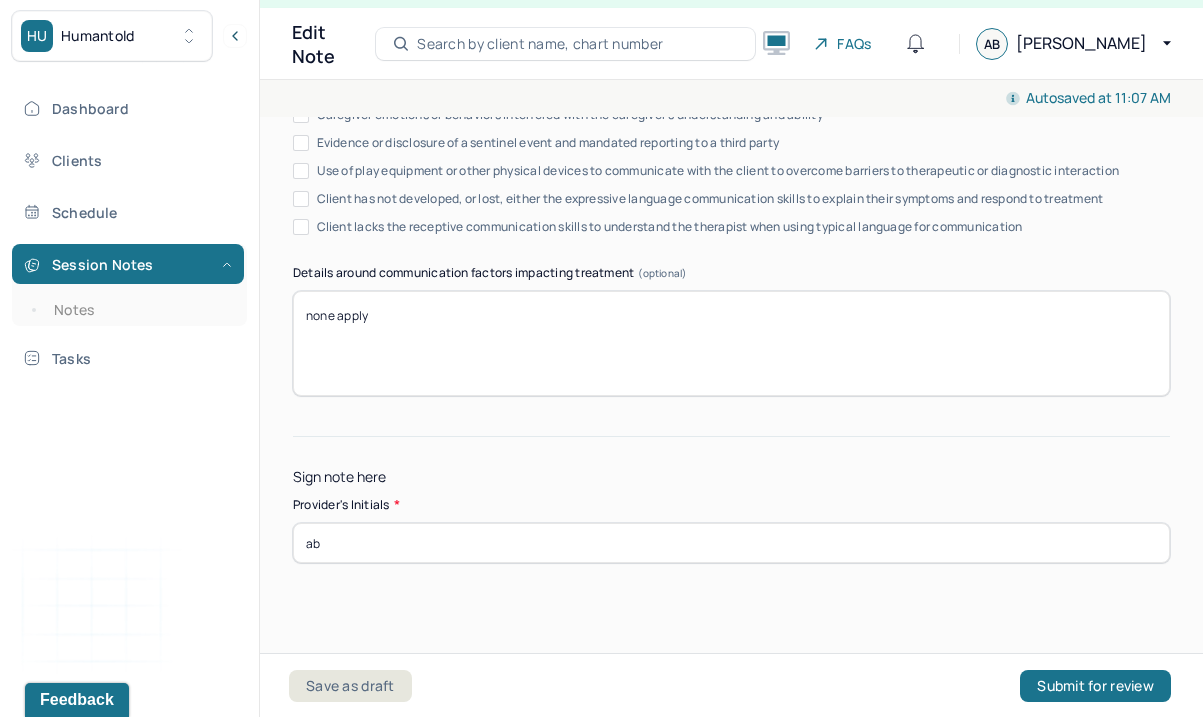 type on "ab" 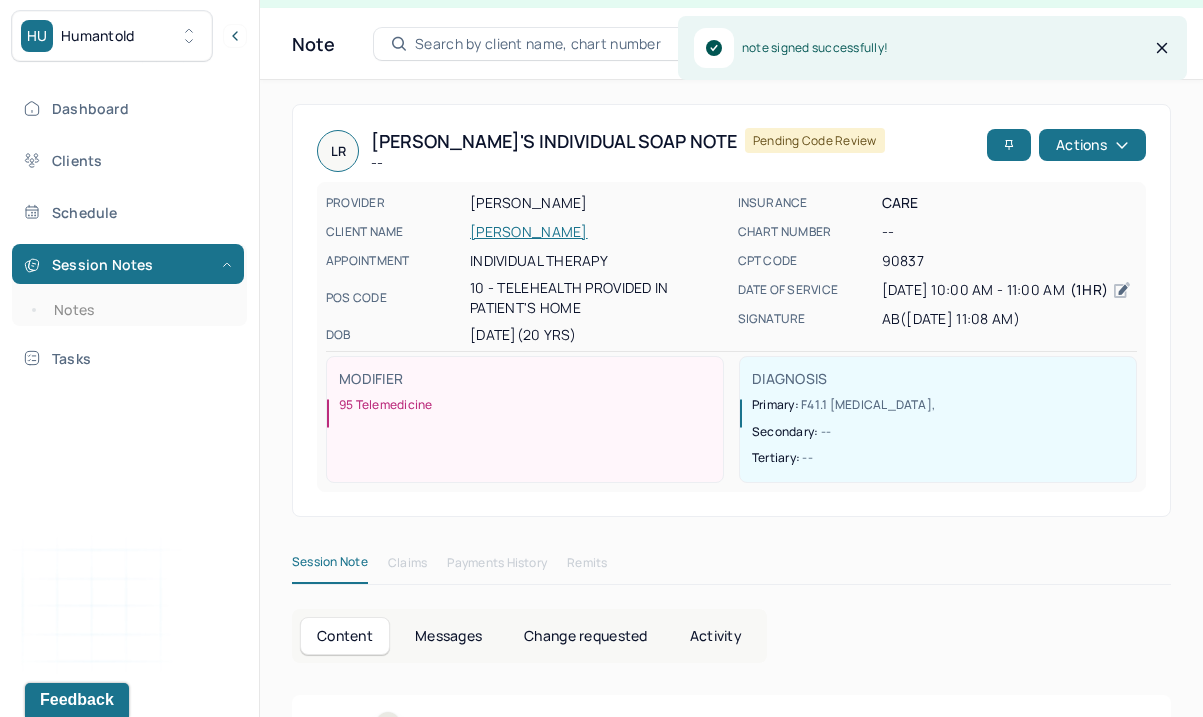 scroll, scrollTop: 0, scrollLeft: 0, axis: both 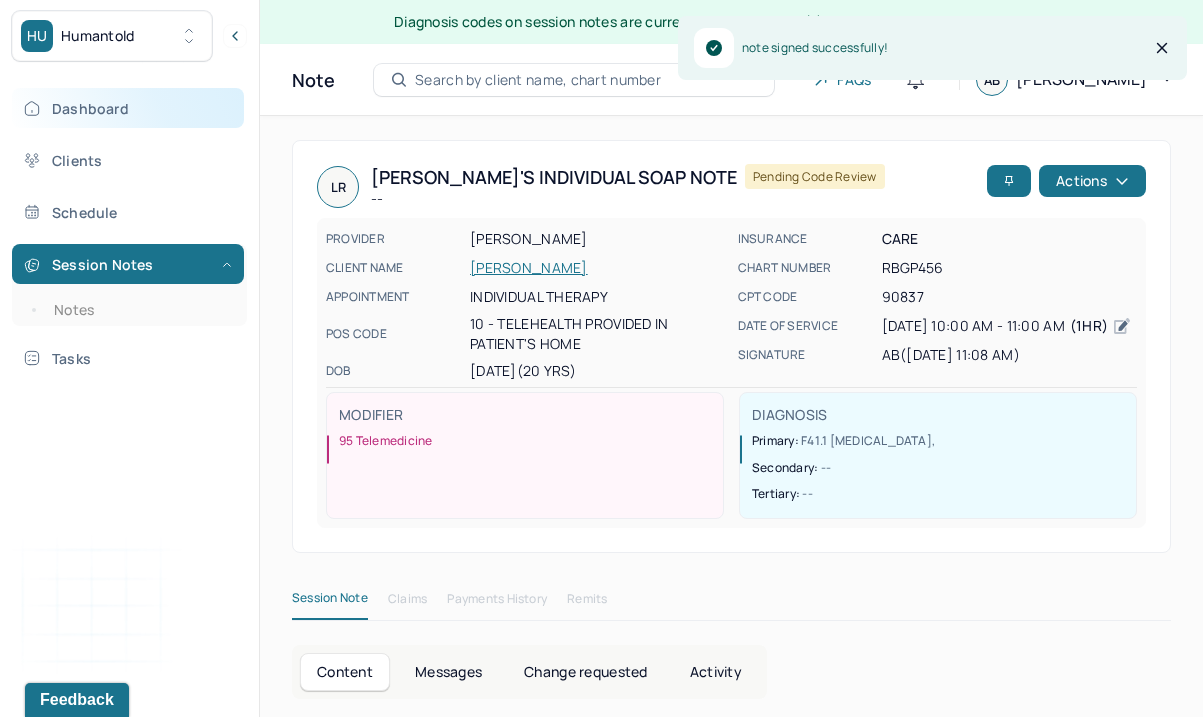 click on "Dashboard" at bounding box center (128, 108) 